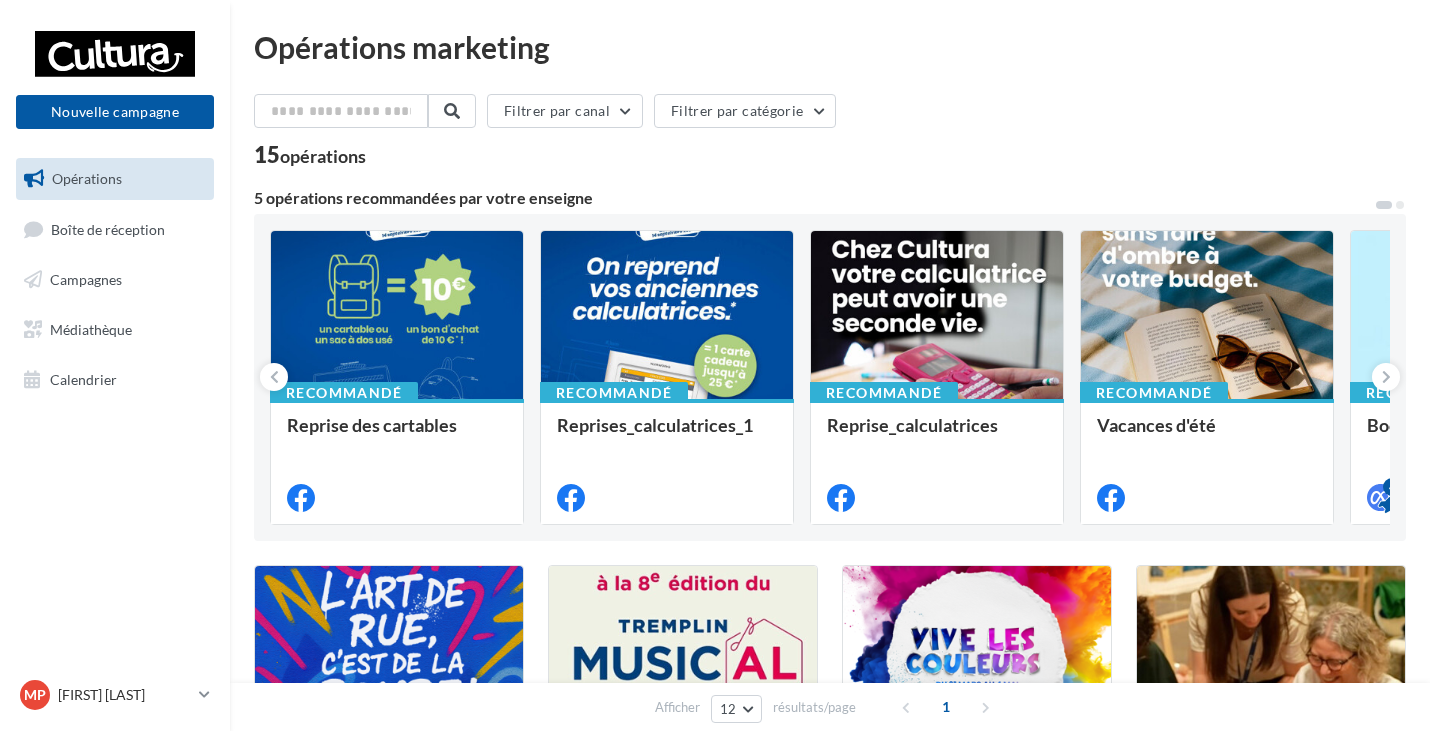 scroll, scrollTop: 0, scrollLeft: 0, axis: both 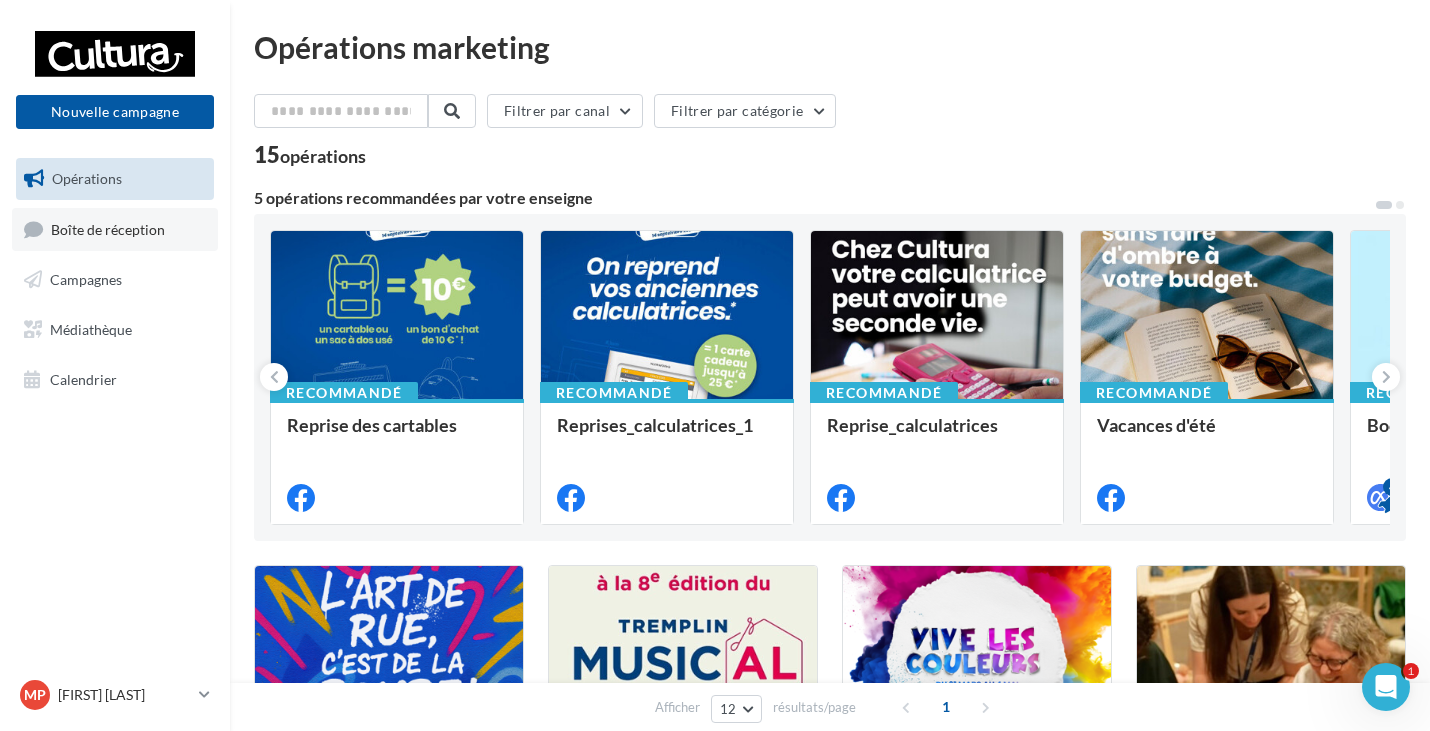 click on "Boîte de réception" at bounding box center (108, 228) 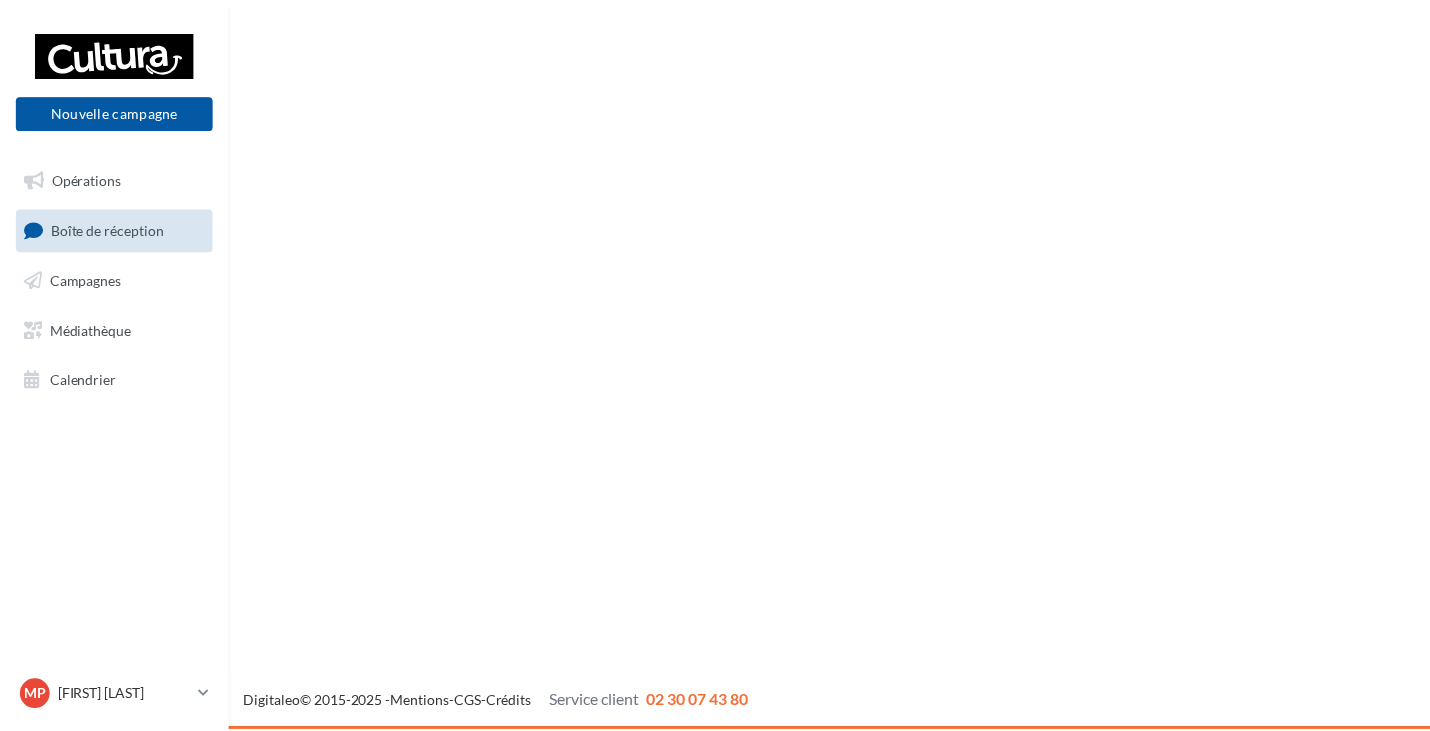 scroll, scrollTop: 0, scrollLeft: 0, axis: both 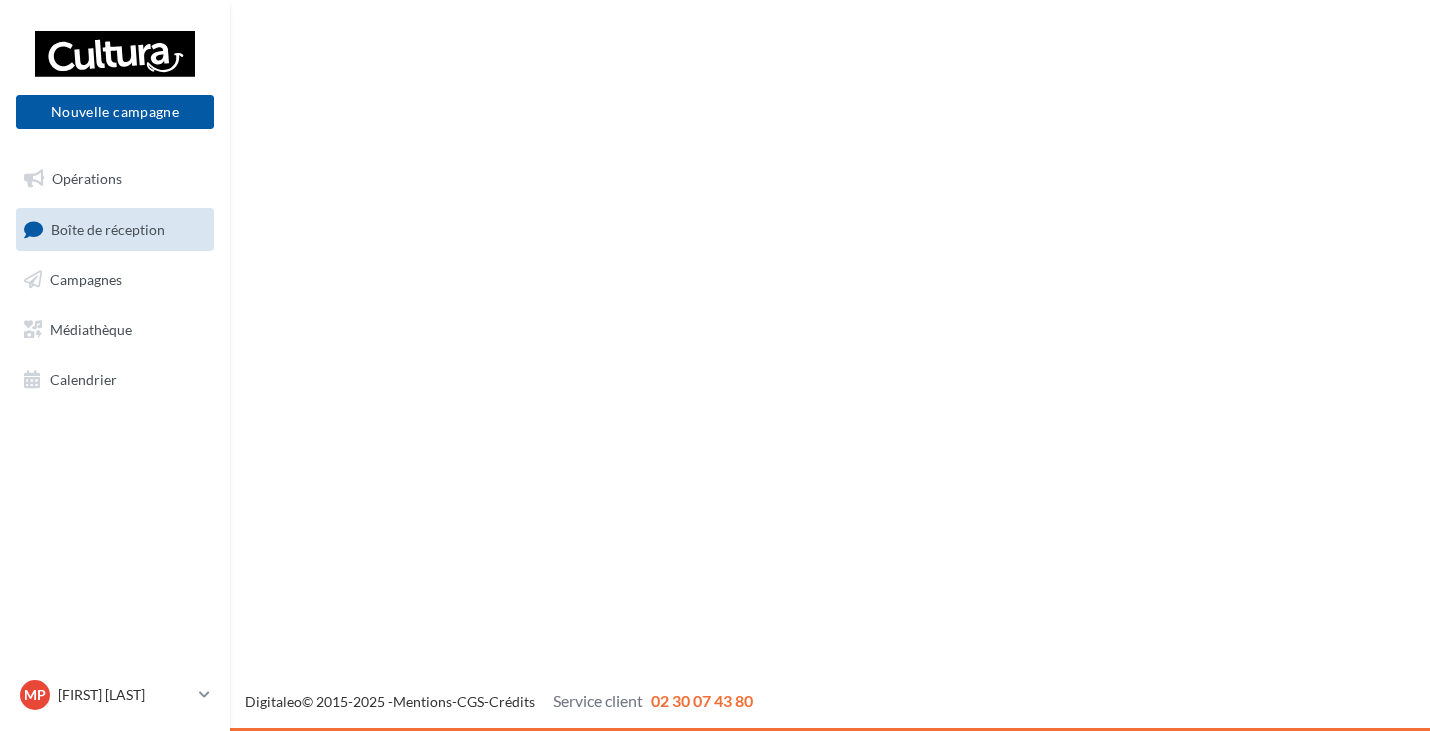 click on "Campagnes" at bounding box center (115, 280) 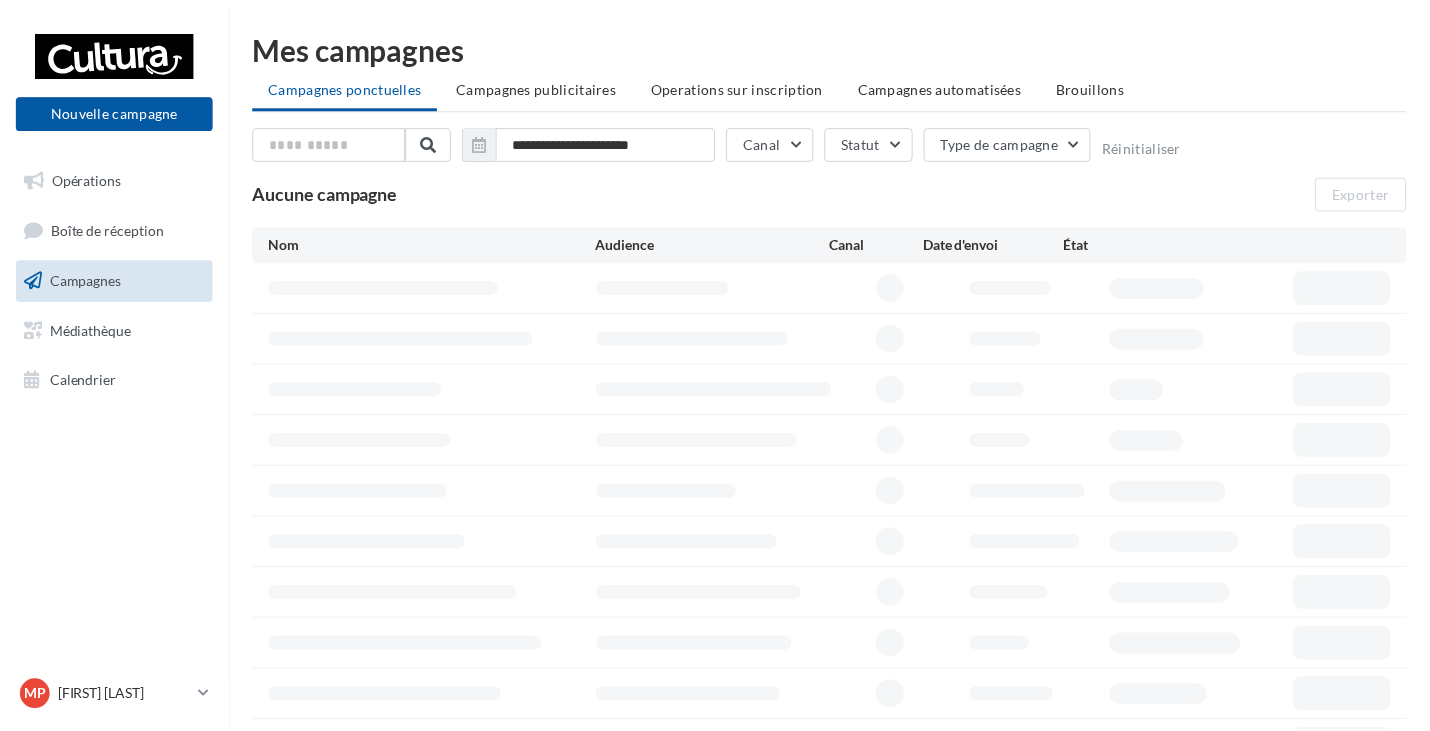 scroll, scrollTop: 0, scrollLeft: 0, axis: both 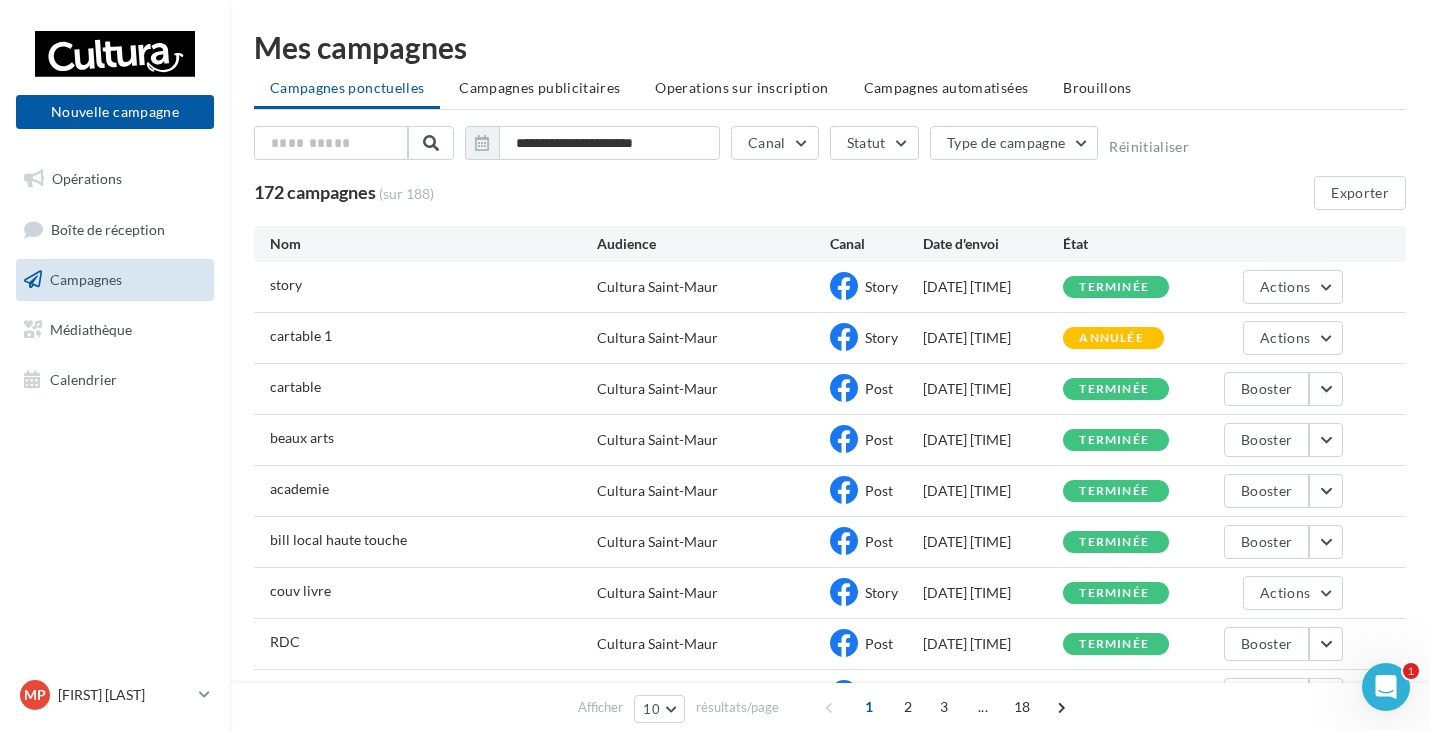 click on "Brouillons" at bounding box center (1097, 87) 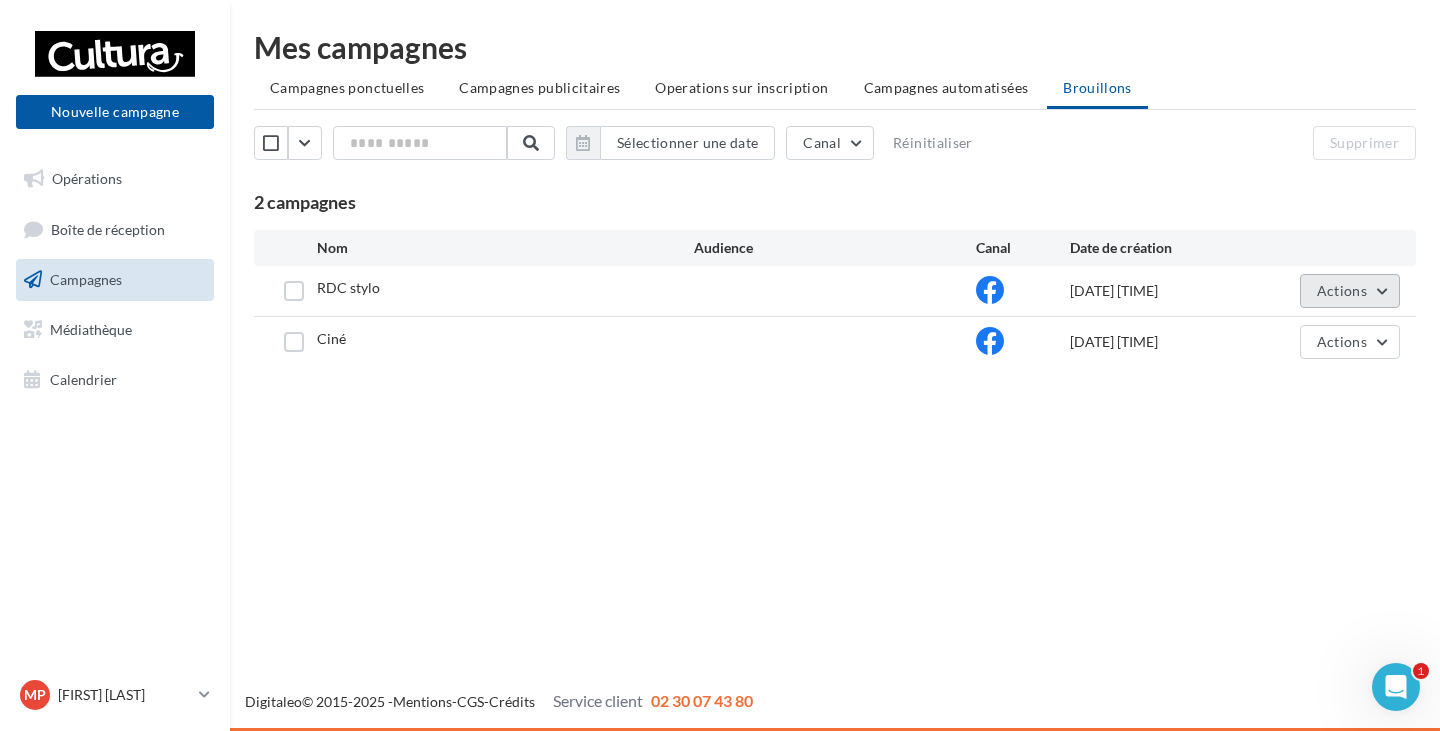 click on "Actions" at bounding box center (1342, 290) 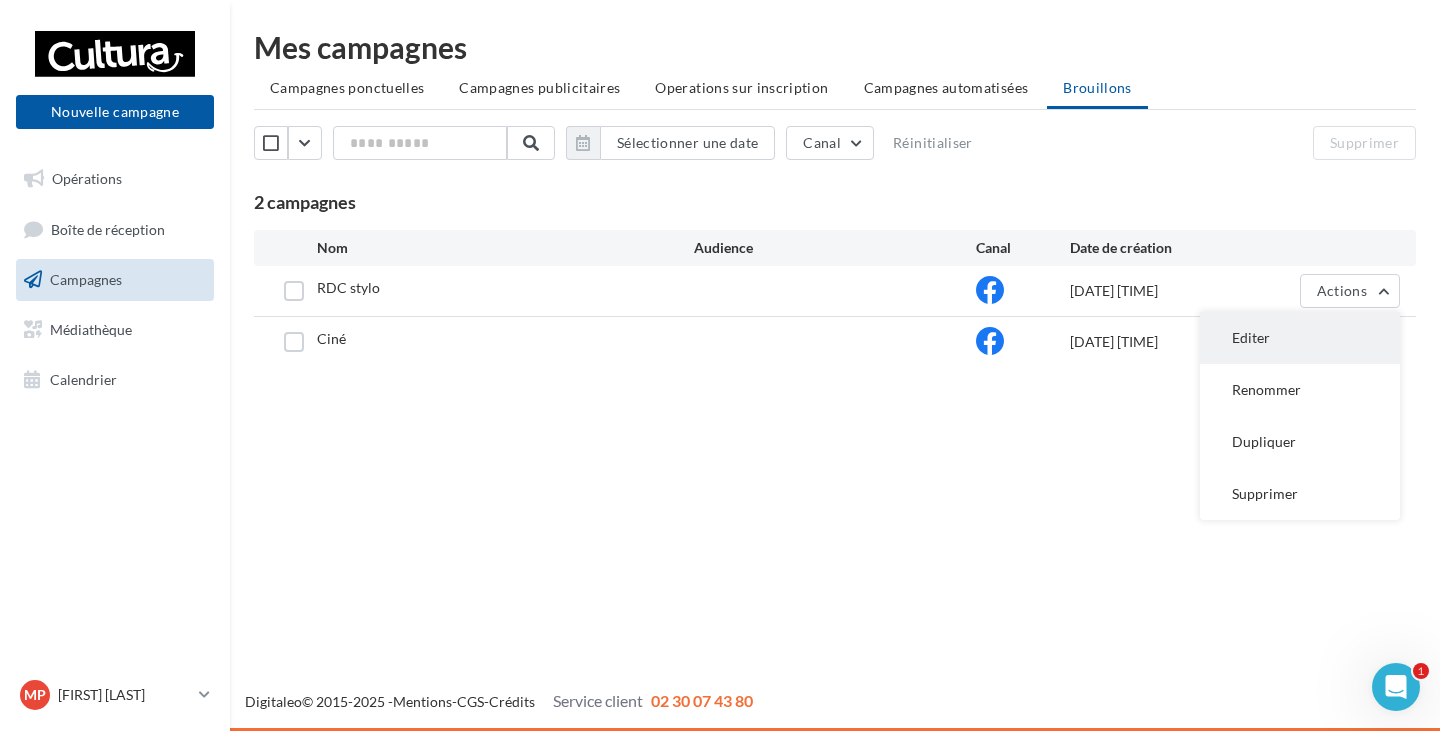 click on "Editer" at bounding box center [1300, 338] 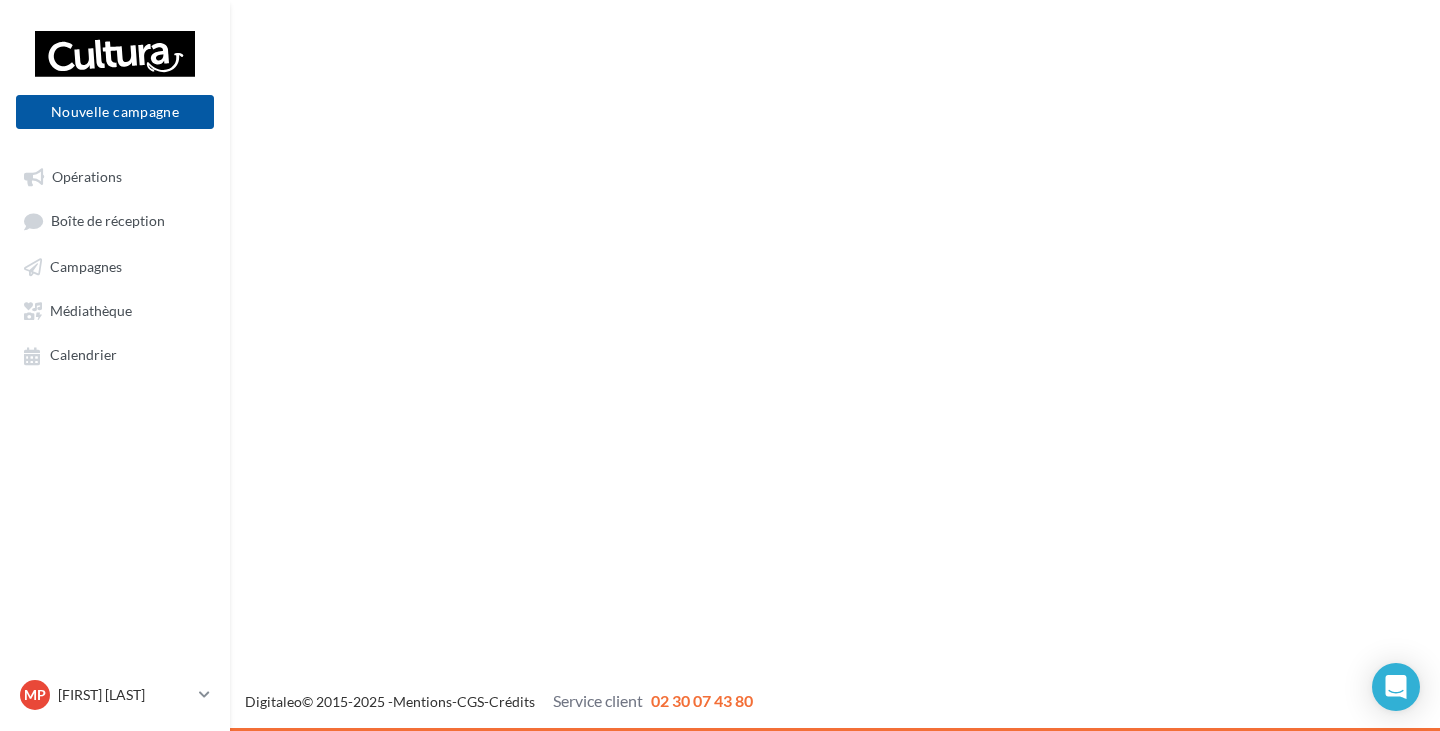 scroll, scrollTop: 0, scrollLeft: 0, axis: both 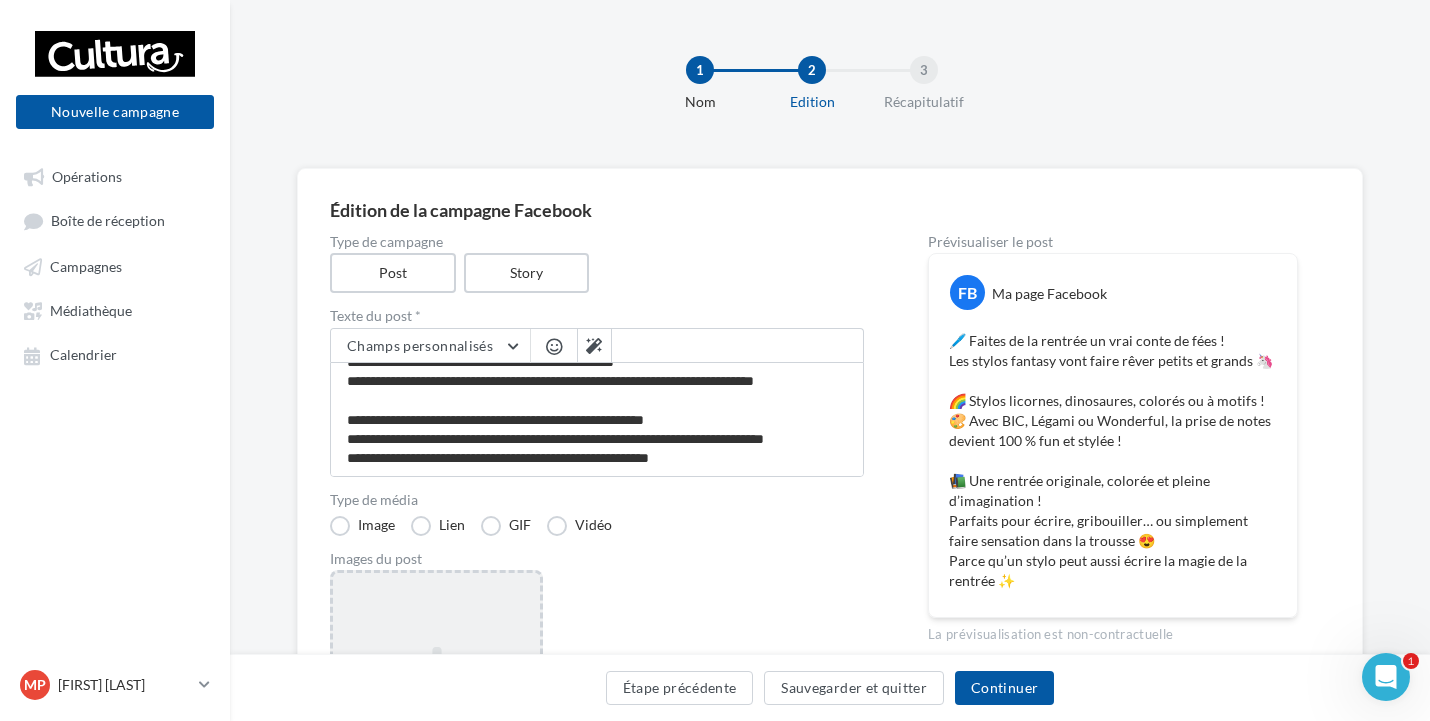 click on "Ajouter une image     Format: png, jpg" at bounding box center (436, 700) 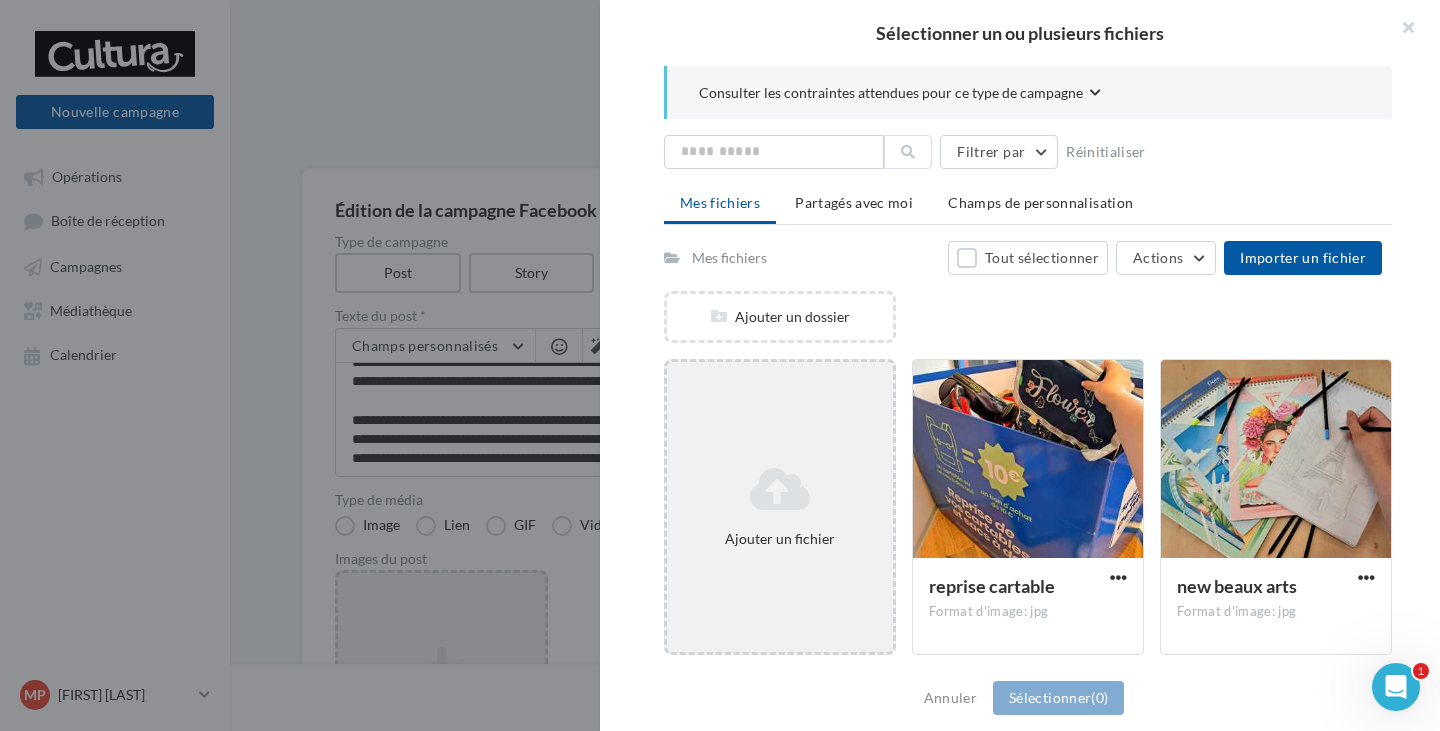 click on "Ajouter un fichier" at bounding box center [780, 507] 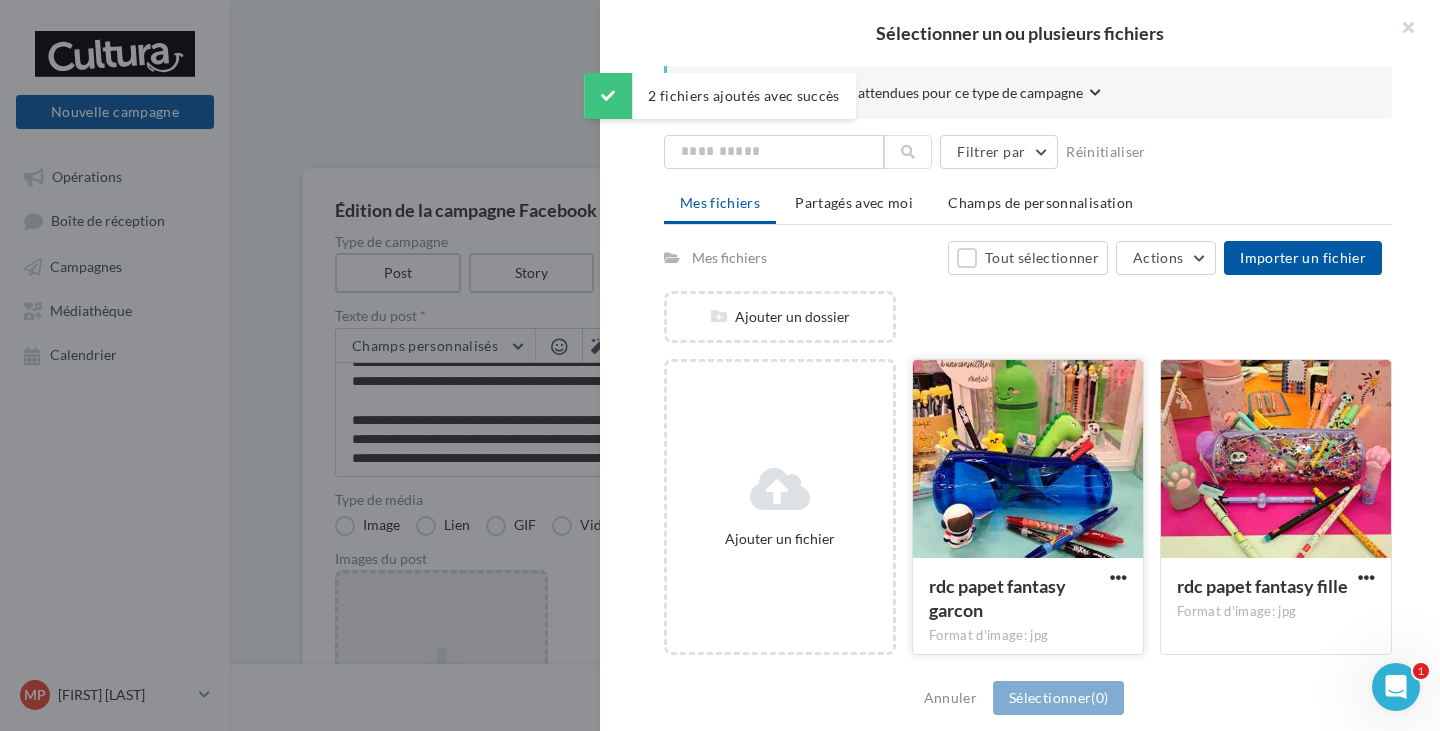 click at bounding box center [1028, 460] 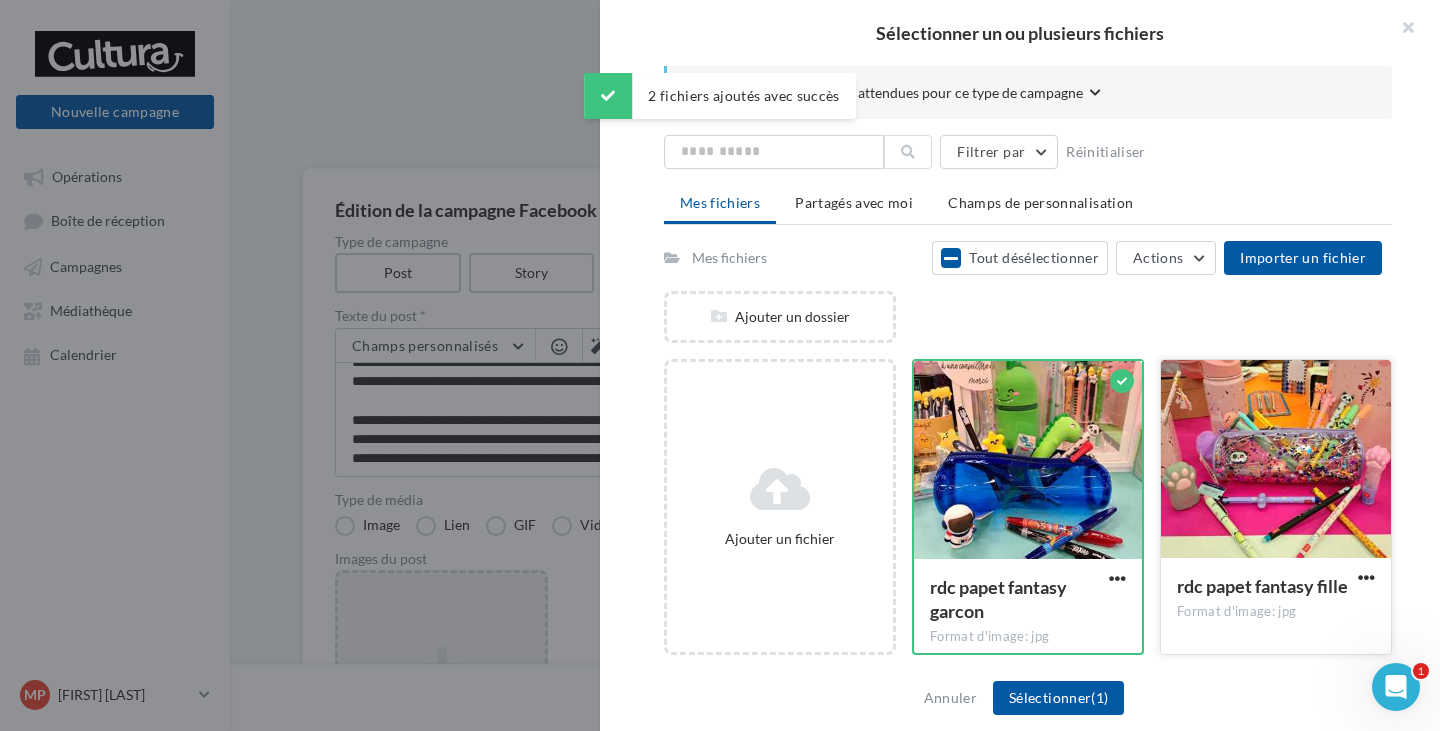 click at bounding box center [1276, 460] 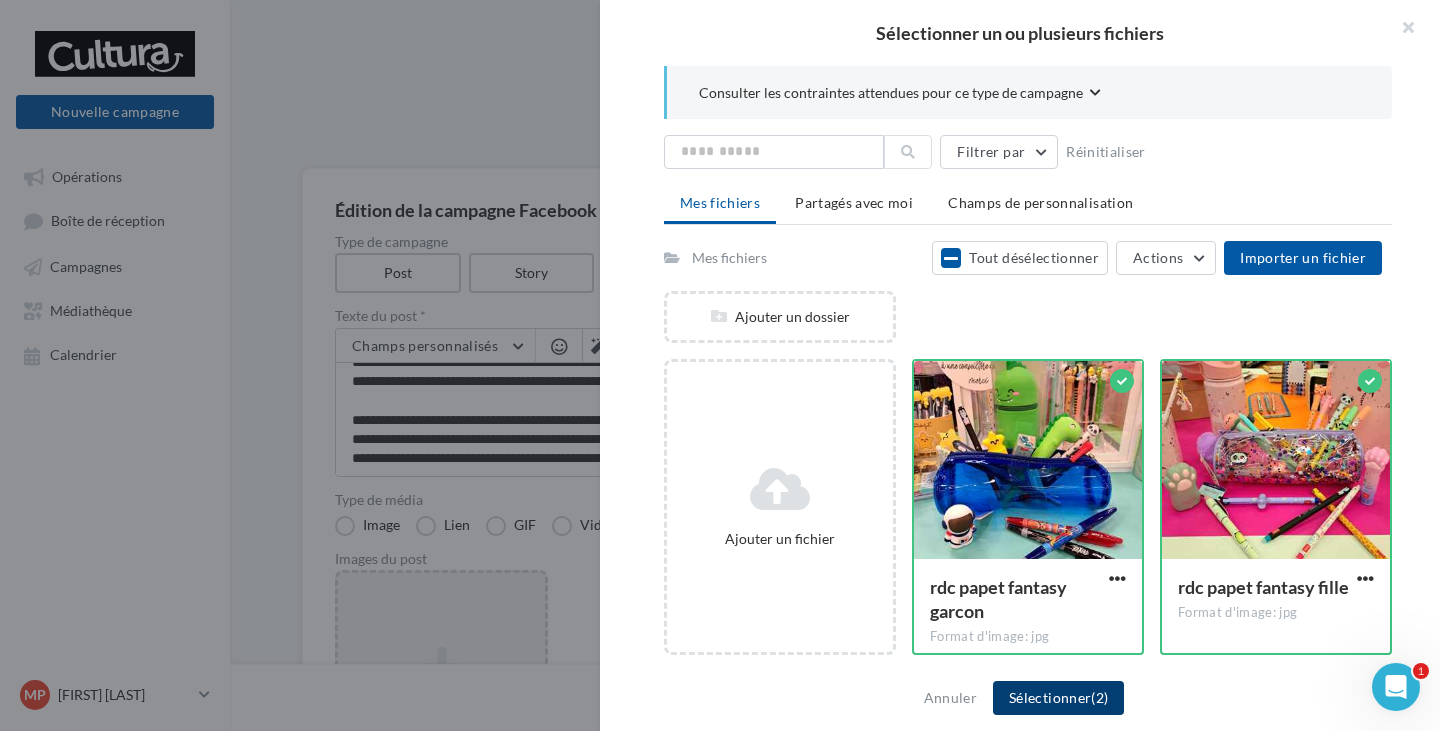click on "Sélectionner   (2)" at bounding box center (1058, 698) 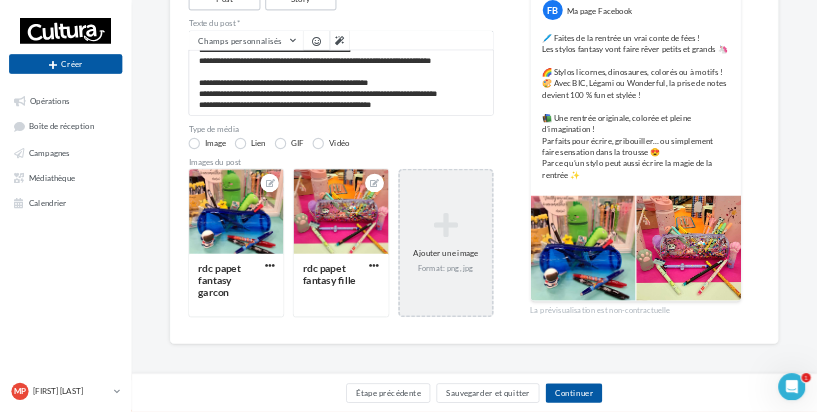 scroll, scrollTop: 274, scrollLeft: 0, axis: vertical 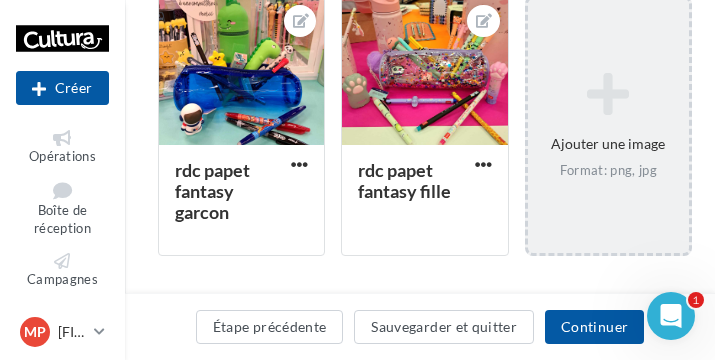 drag, startPoint x: 634, startPoint y: 272, endPoint x: 376, endPoint y: 279, distance: 258.09494 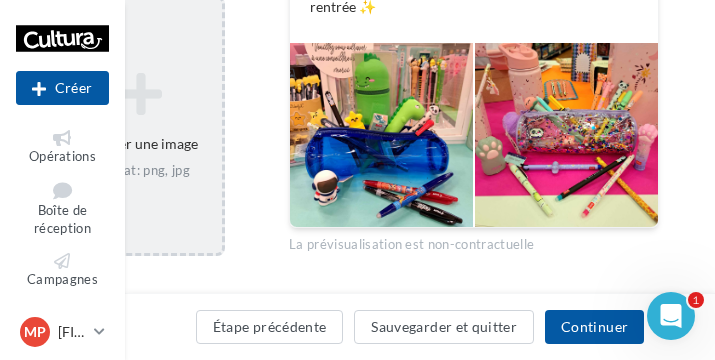 scroll, scrollTop: 574, scrollLeft: 476, axis: both 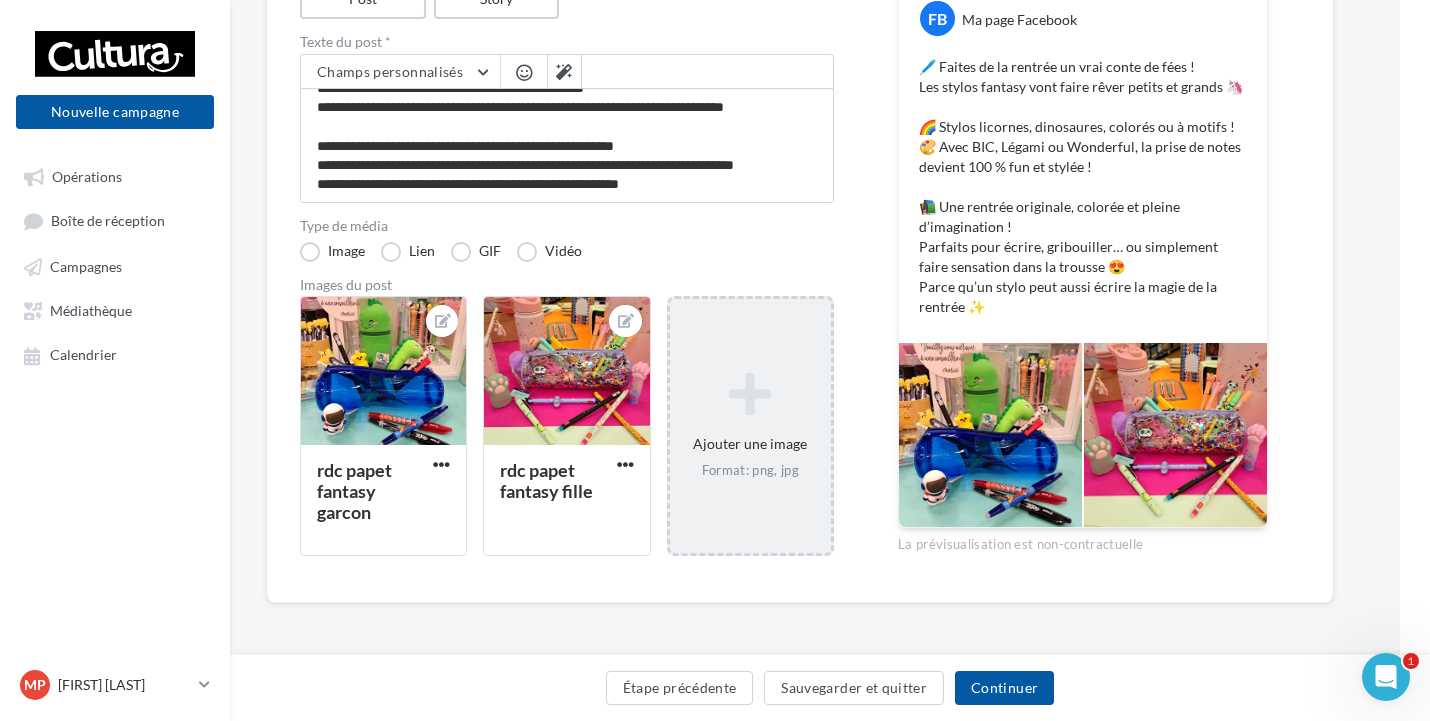 click on "**********" at bounding box center (800, 280) 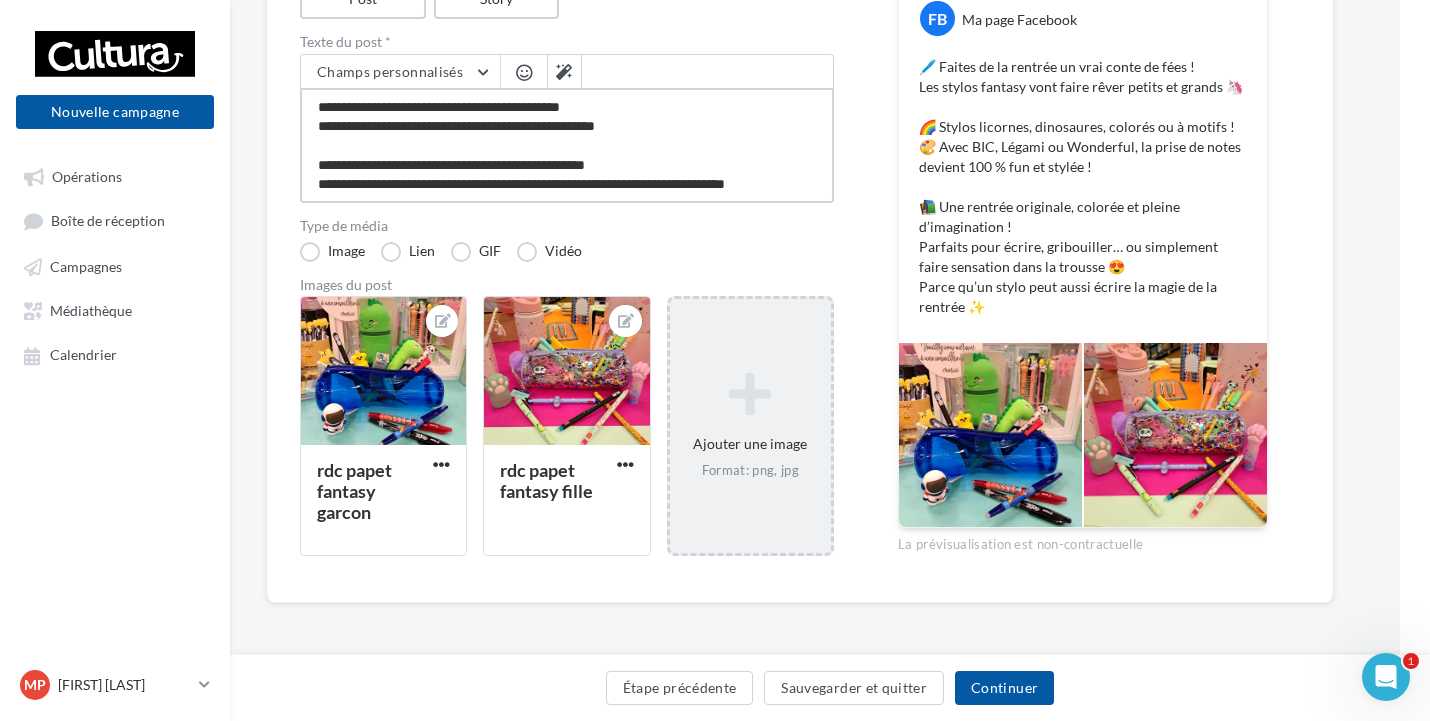 click on "**********" at bounding box center [567, 145] 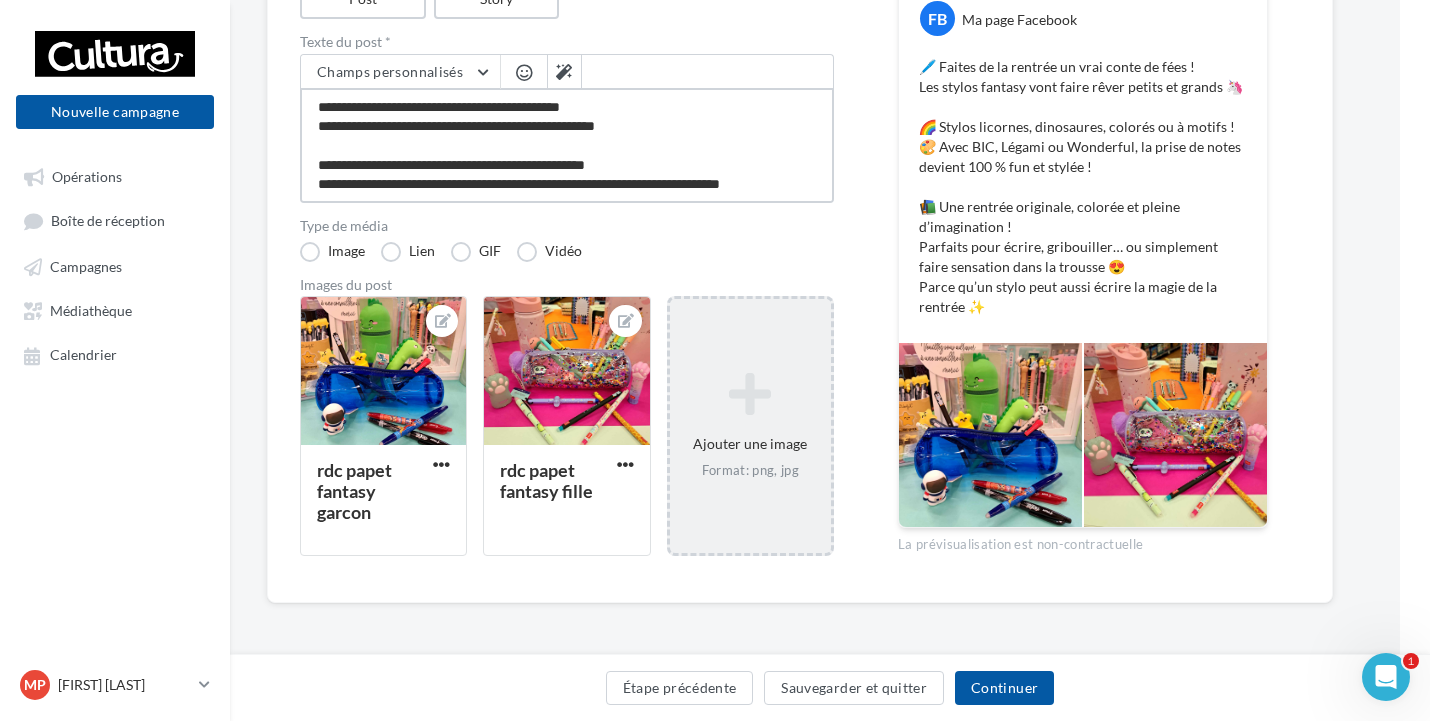type on "**********" 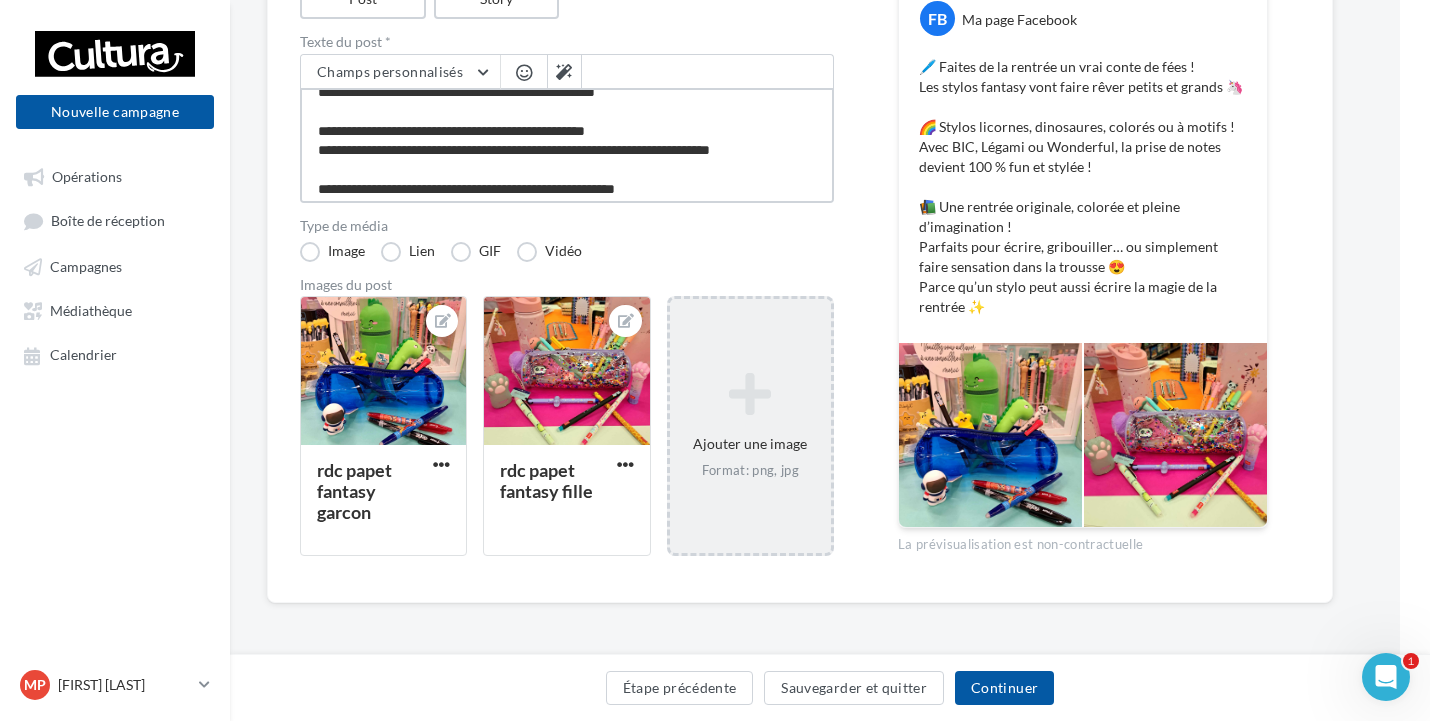 scroll, scrollTop: 0, scrollLeft: 0, axis: both 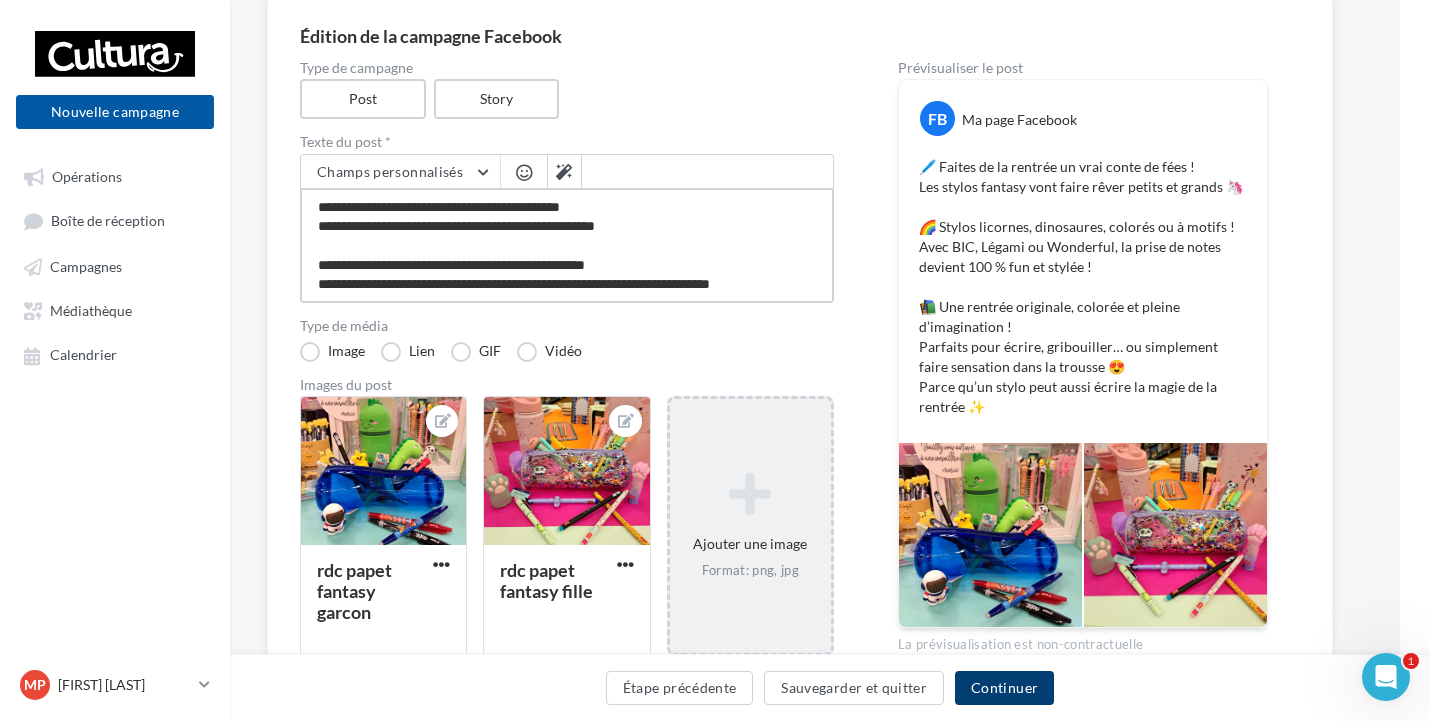 type on "**********" 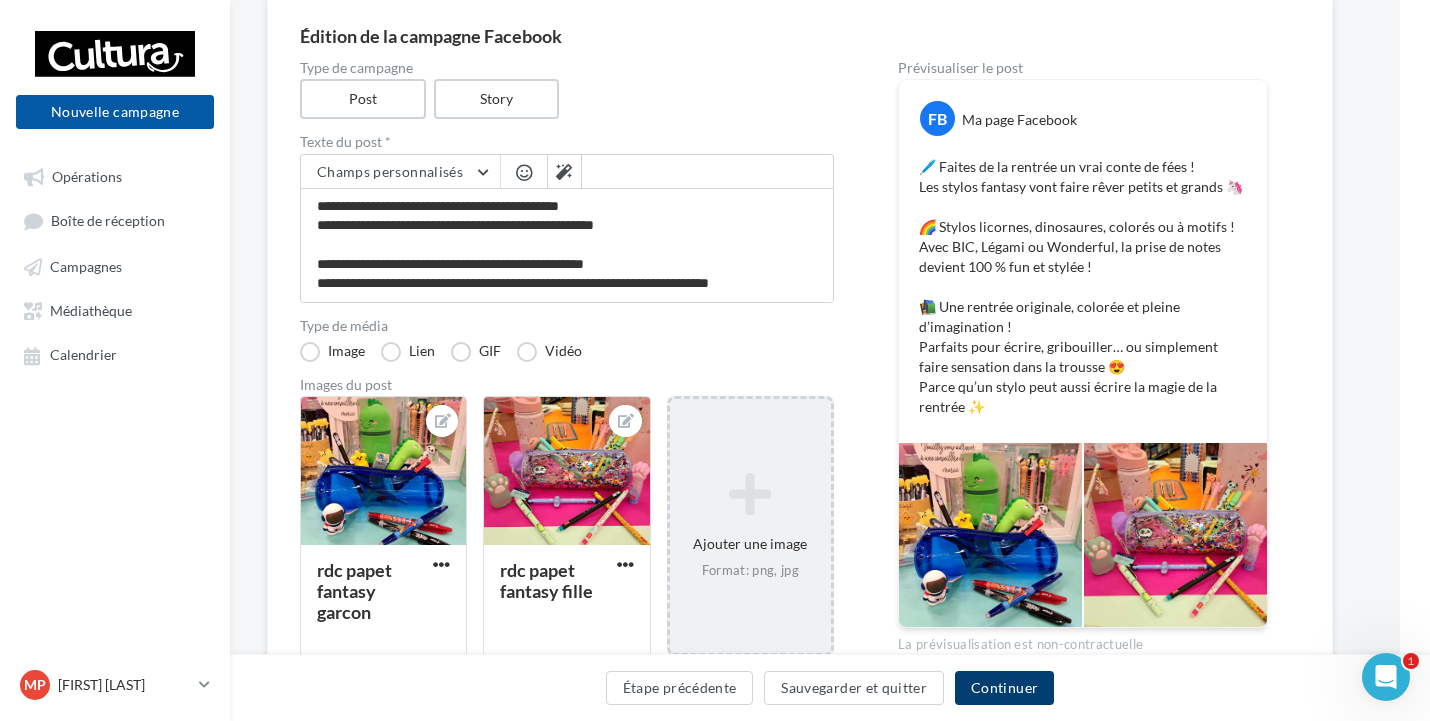 click on "Continuer" at bounding box center (1004, 688) 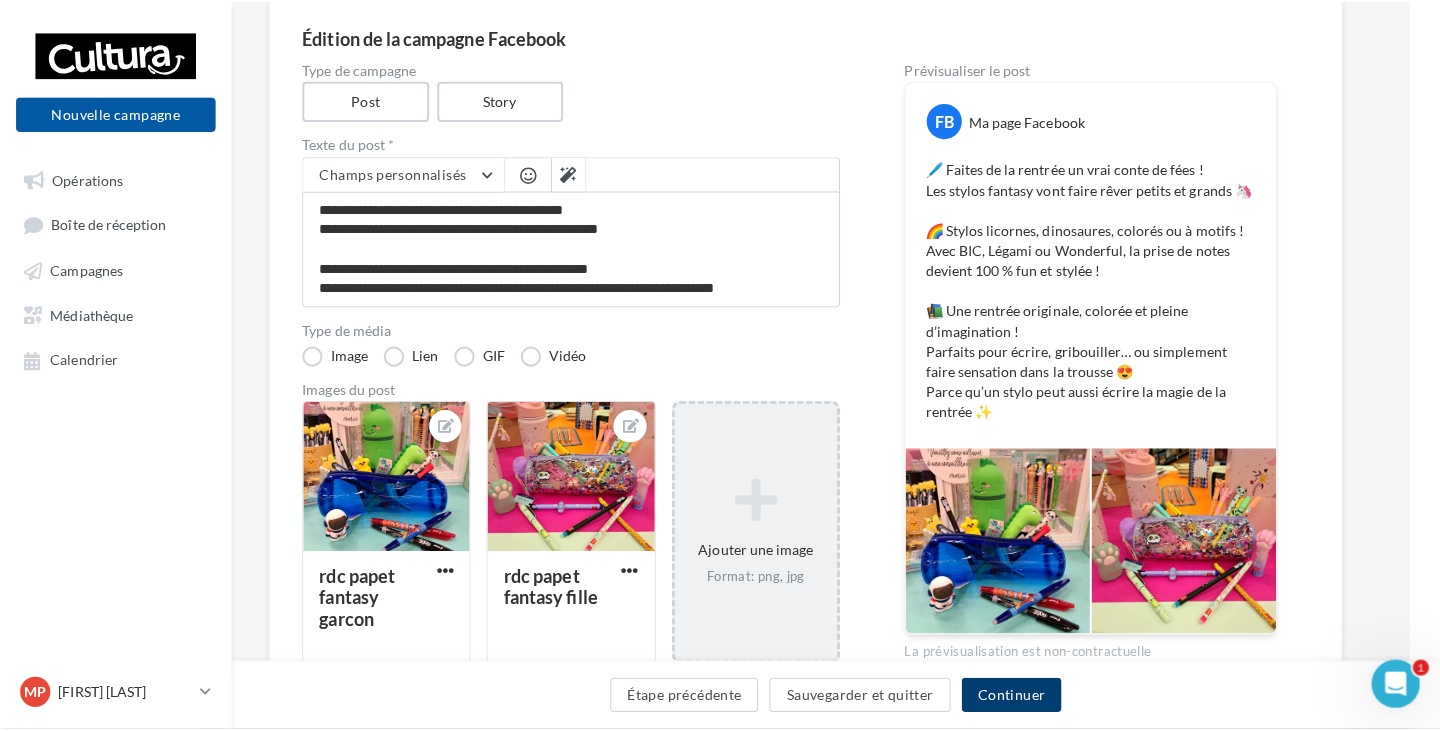scroll, scrollTop: 0, scrollLeft: 30, axis: horizontal 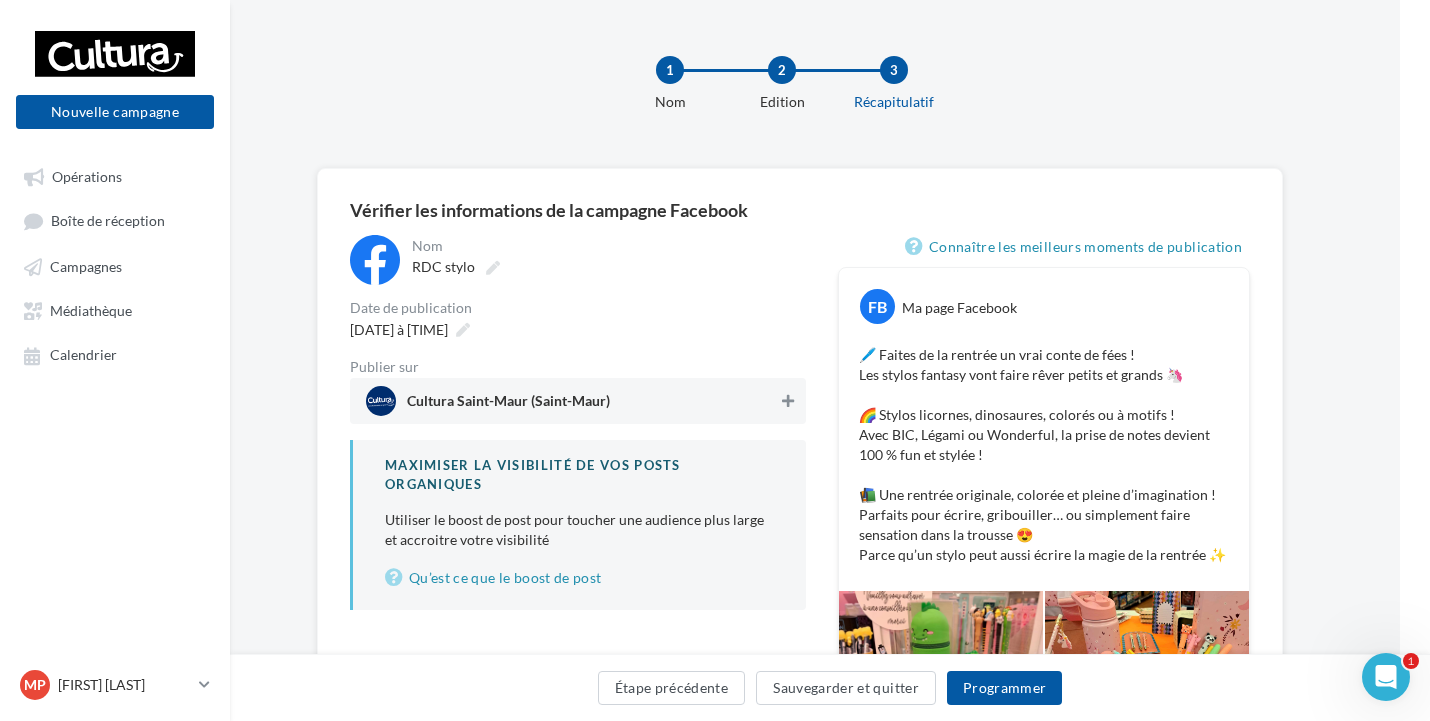 click at bounding box center [788, 401] 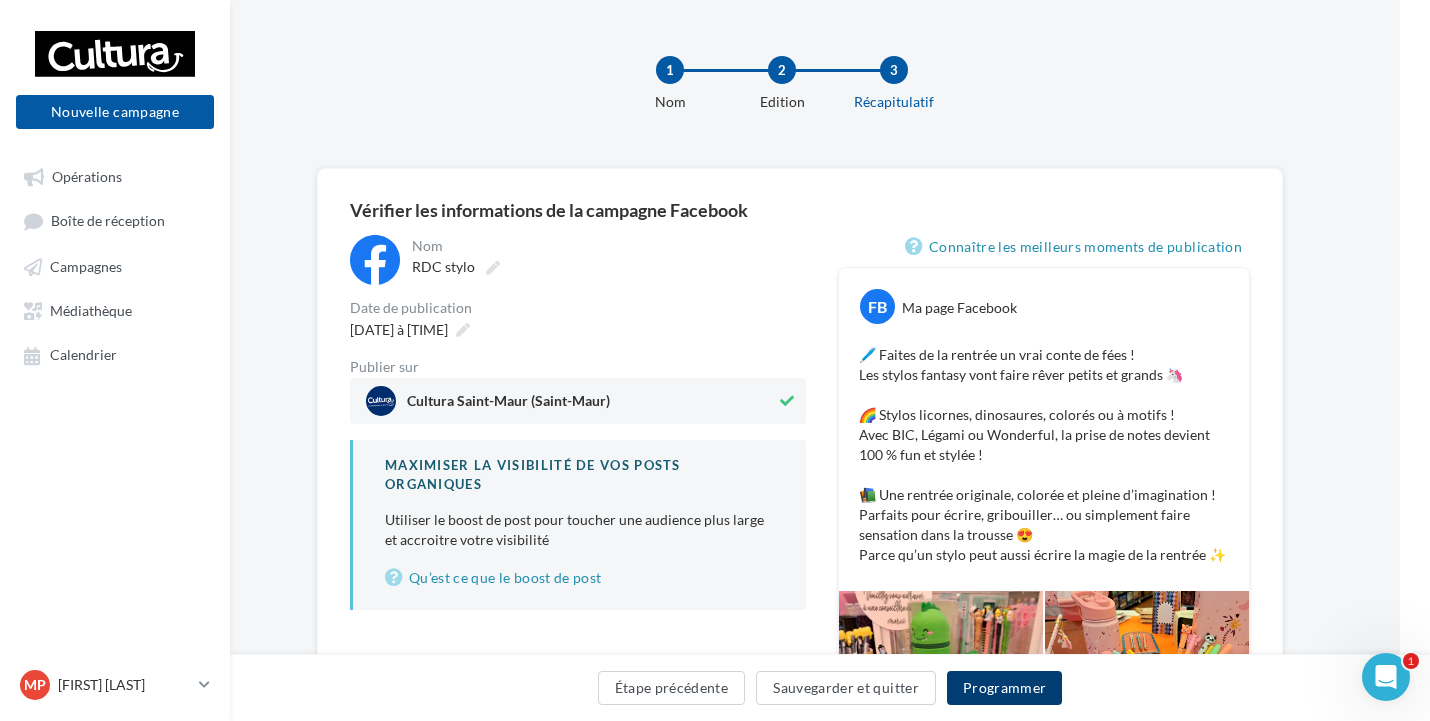click on "Programmer" at bounding box center [1005, 688] 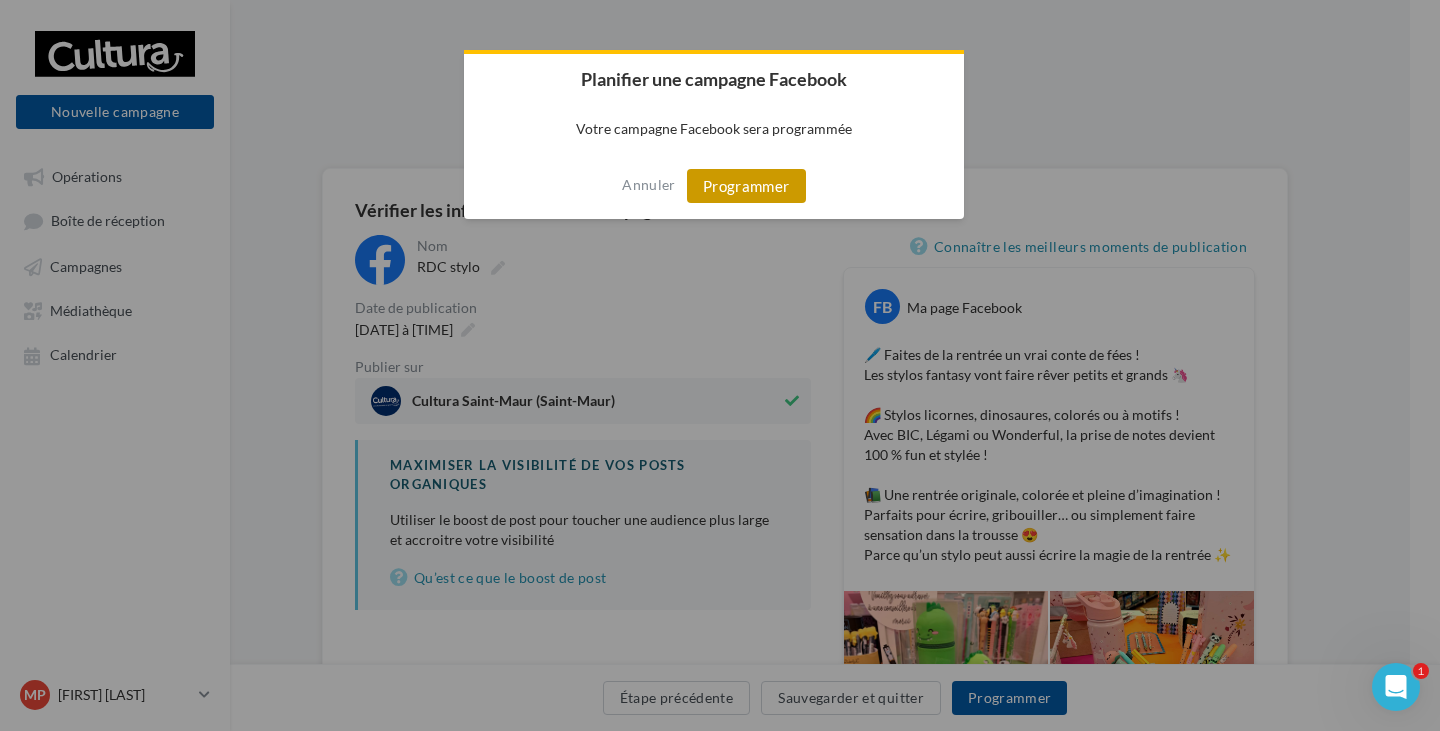 click on "Programmer" at bounding box center (746, 186) 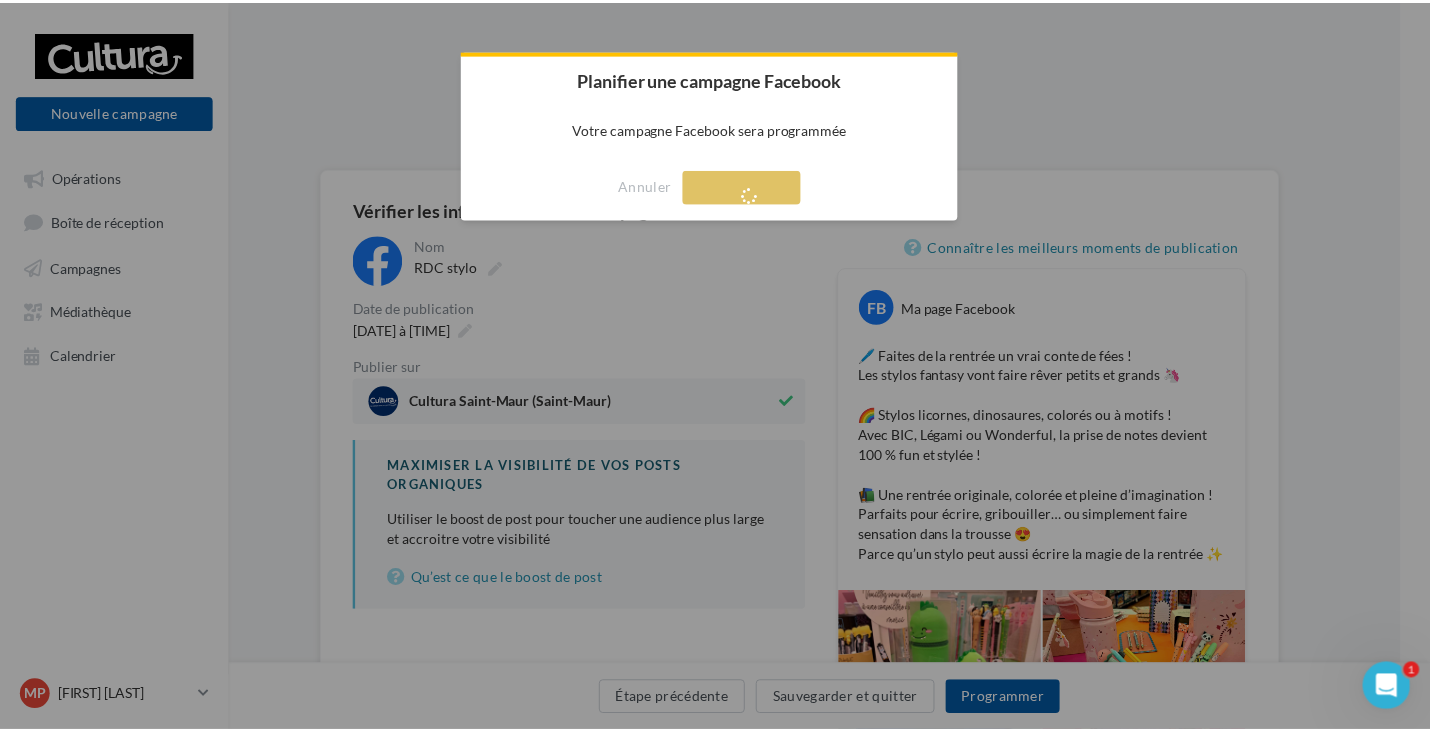 scroll, scrollTop: 0, scrollLeft: 0, axis: both 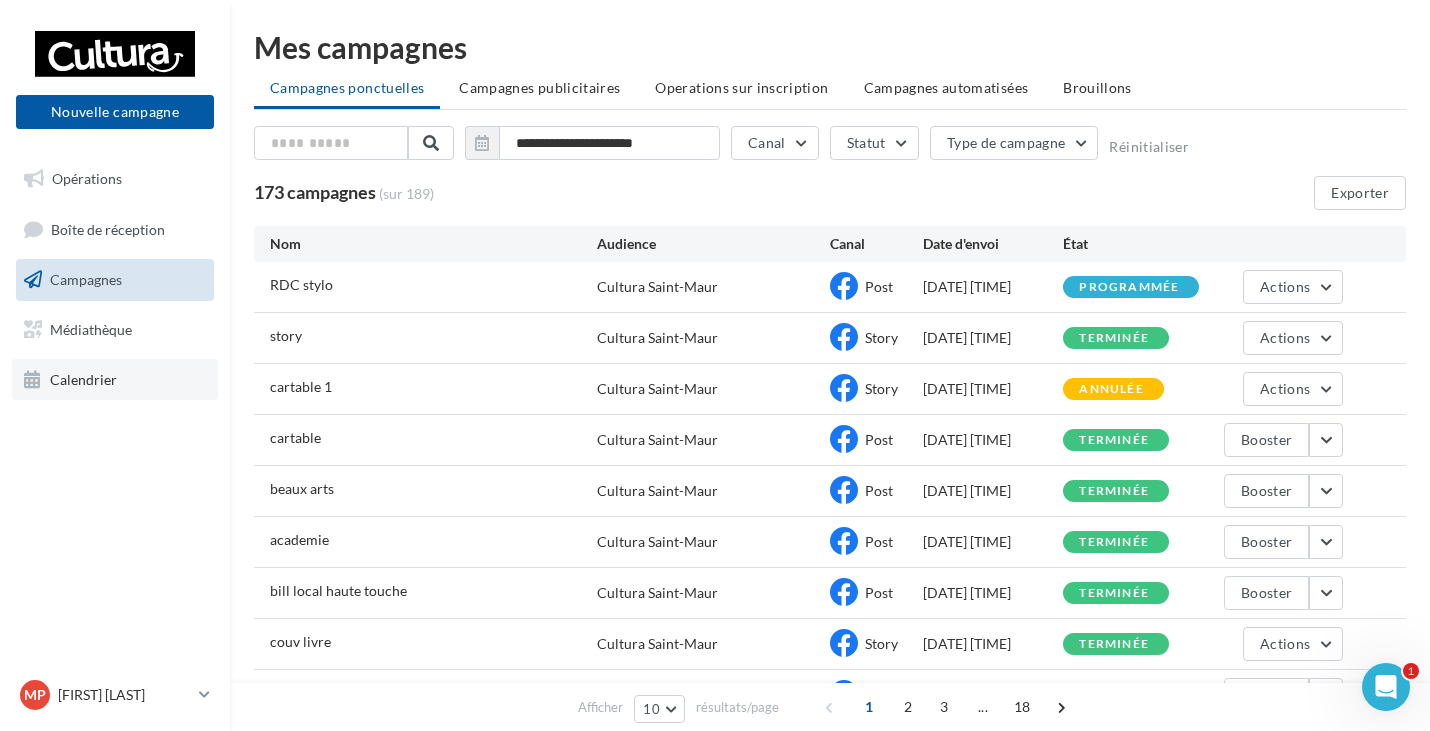 click on "Calendrier" at bounding box center [83, 378] 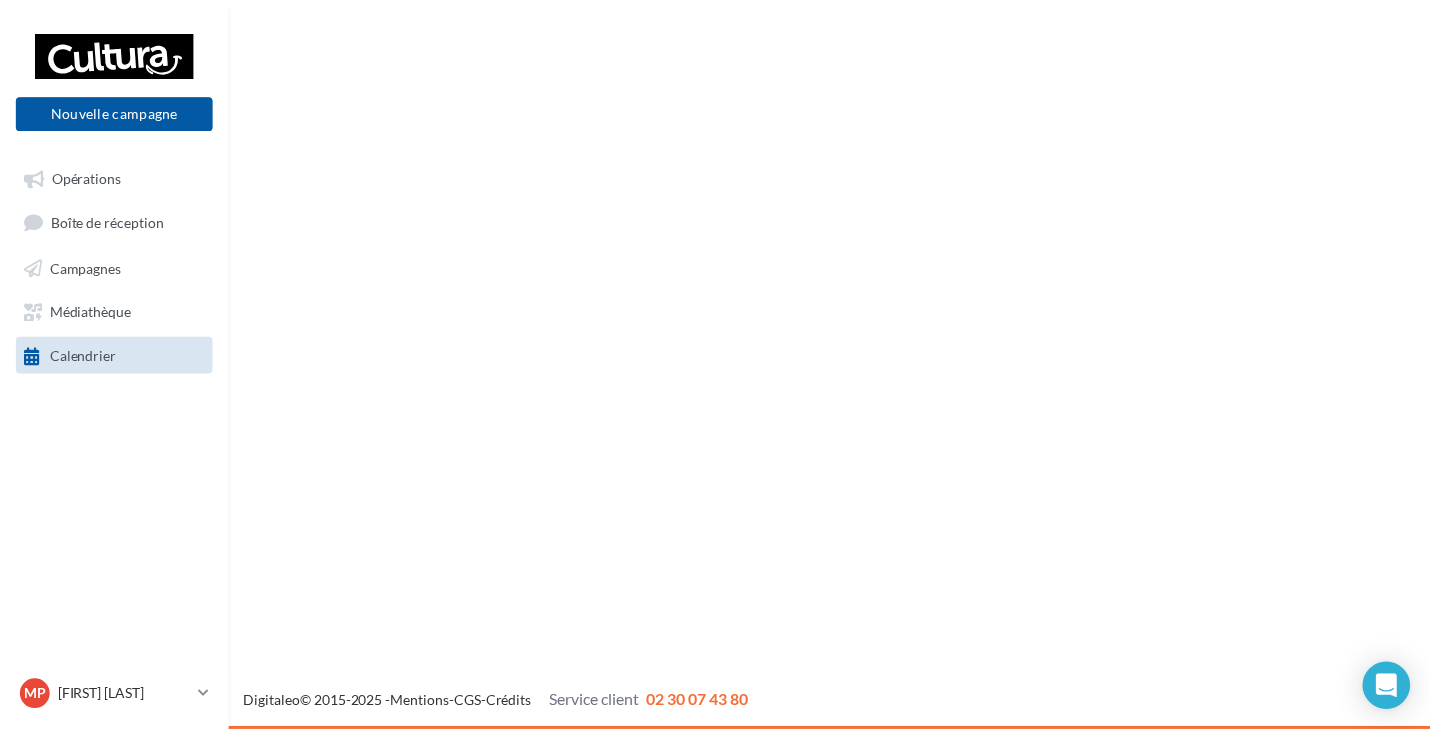 scroll, scrollTop: 0, scrollLeft: 0, axis: both 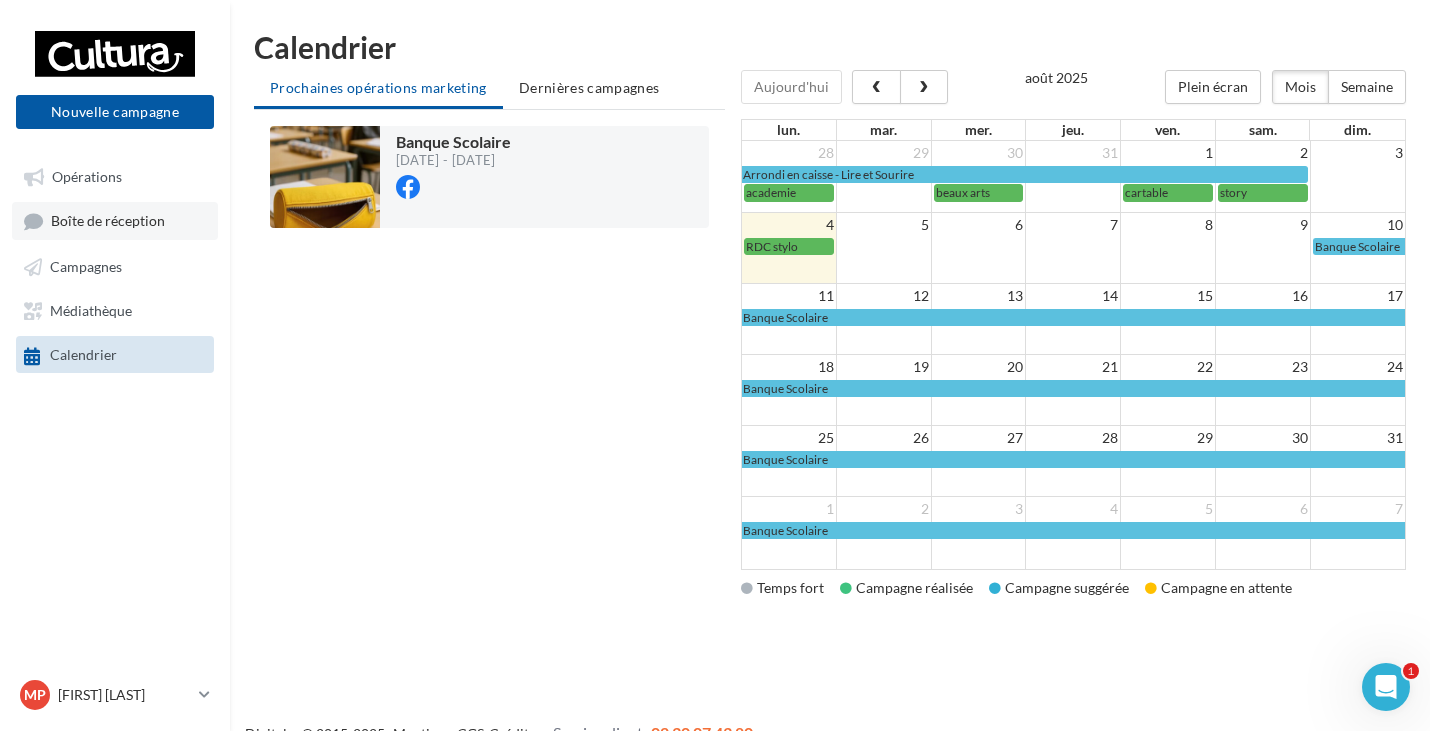 click on "Boîte de réception" at bounding box center [108, 221] 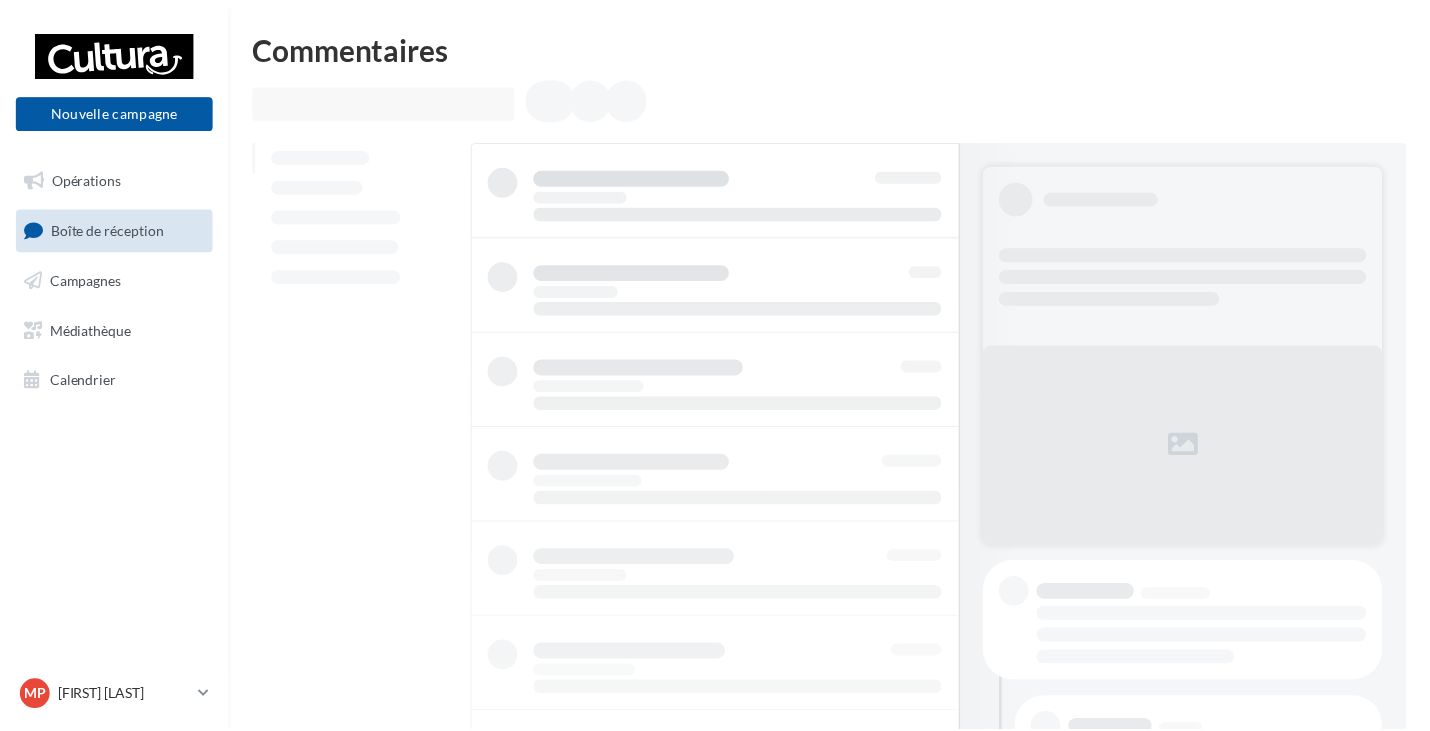 scroll, scrollTop: 0, scrollLeft: 0, axis: both 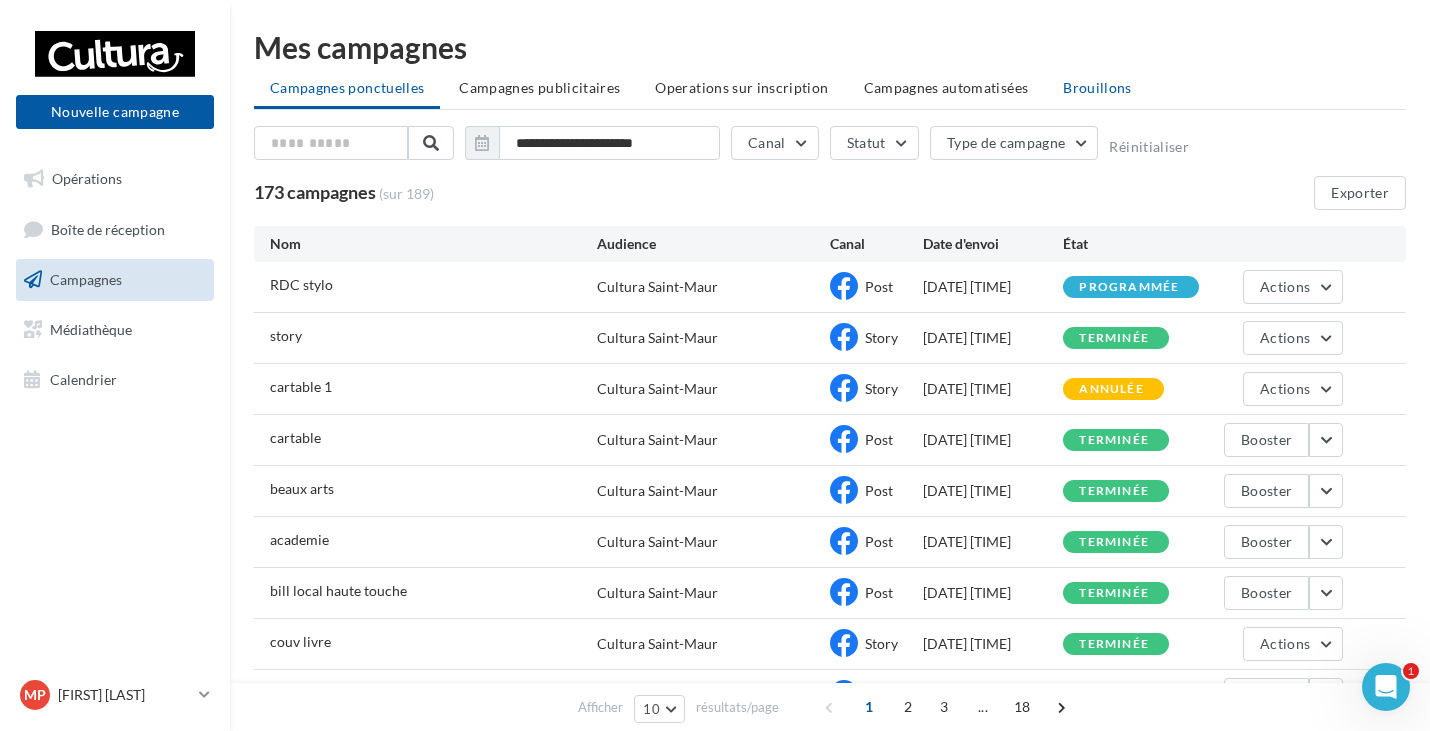 click on "Brouillons" at bounding box center (1097, 87) 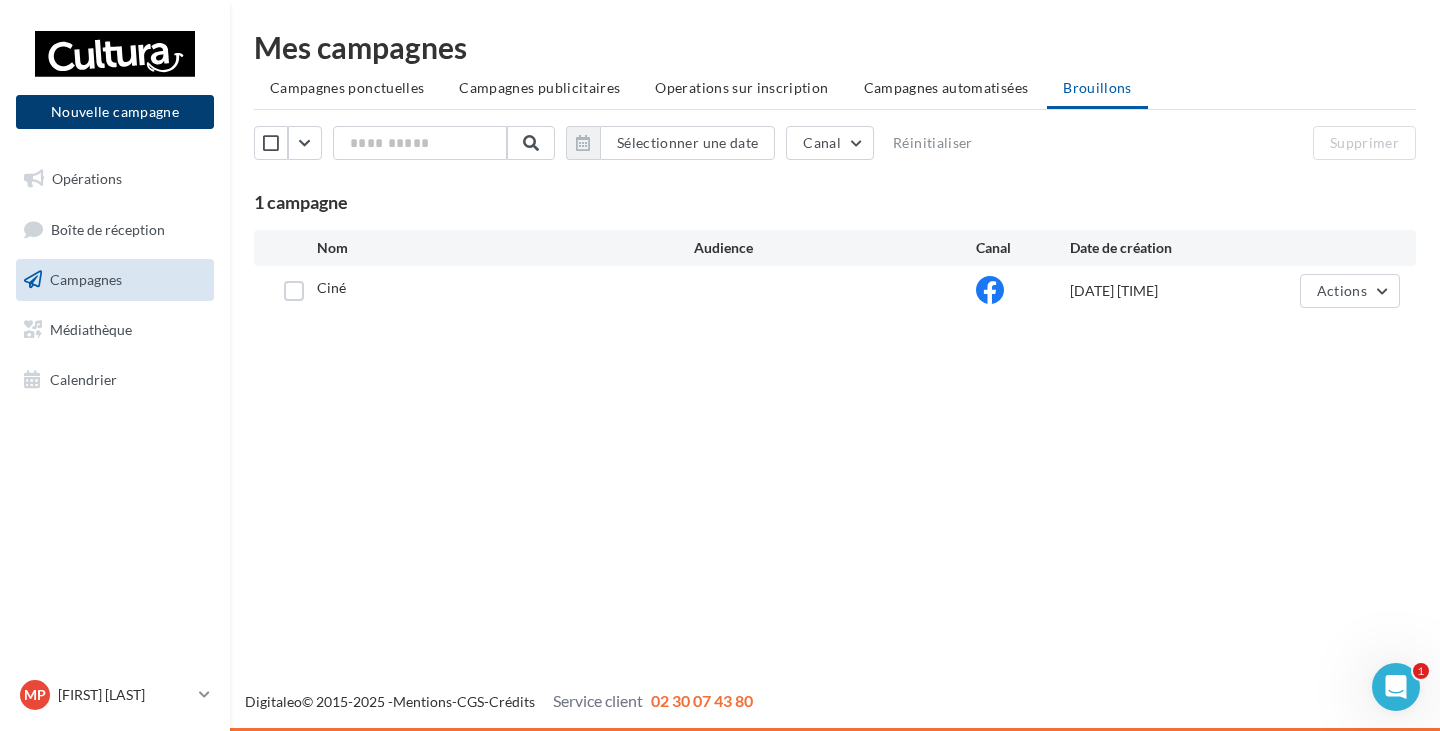 click on "Nouvelle campagne" at bounding box center (115, 112) 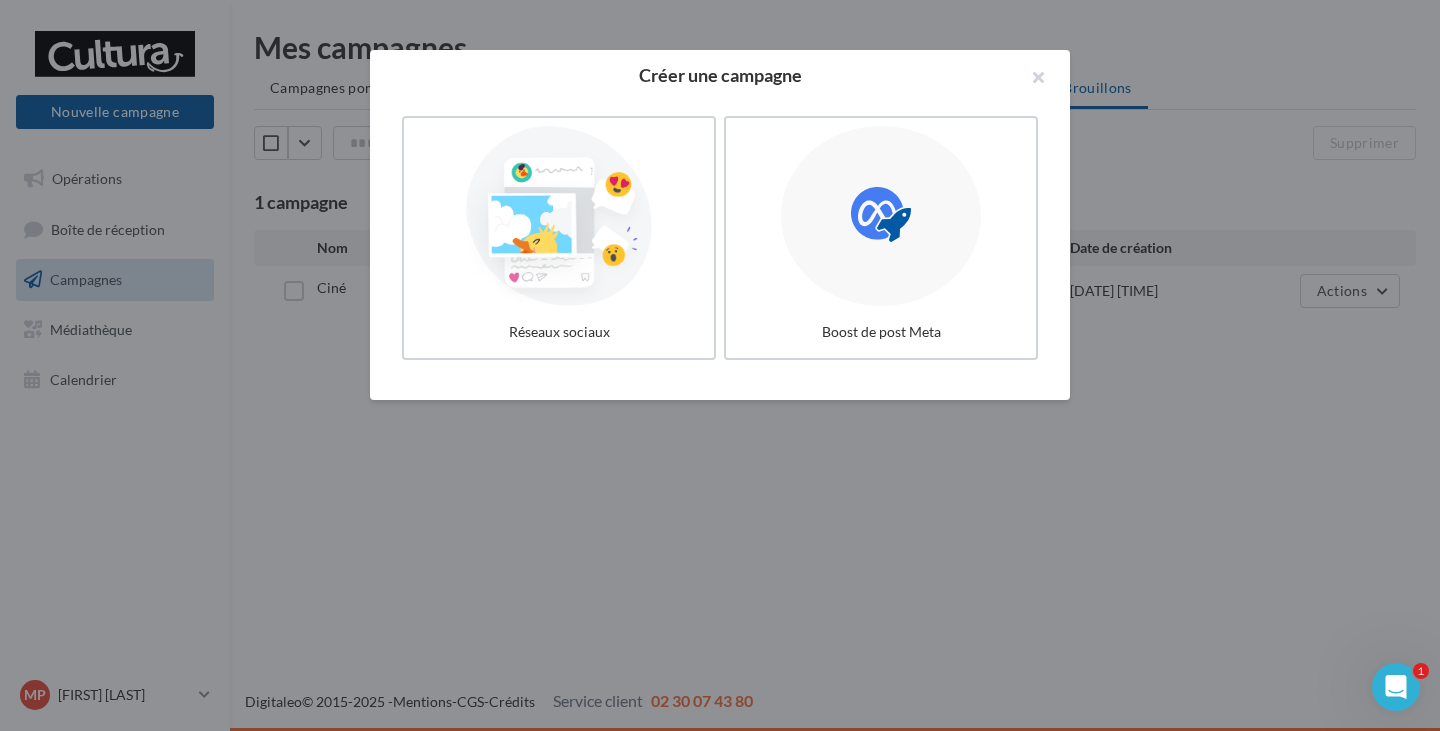 click on "Réseaux sociaux
Boost de post Meta" at bounding box center [720, 250] 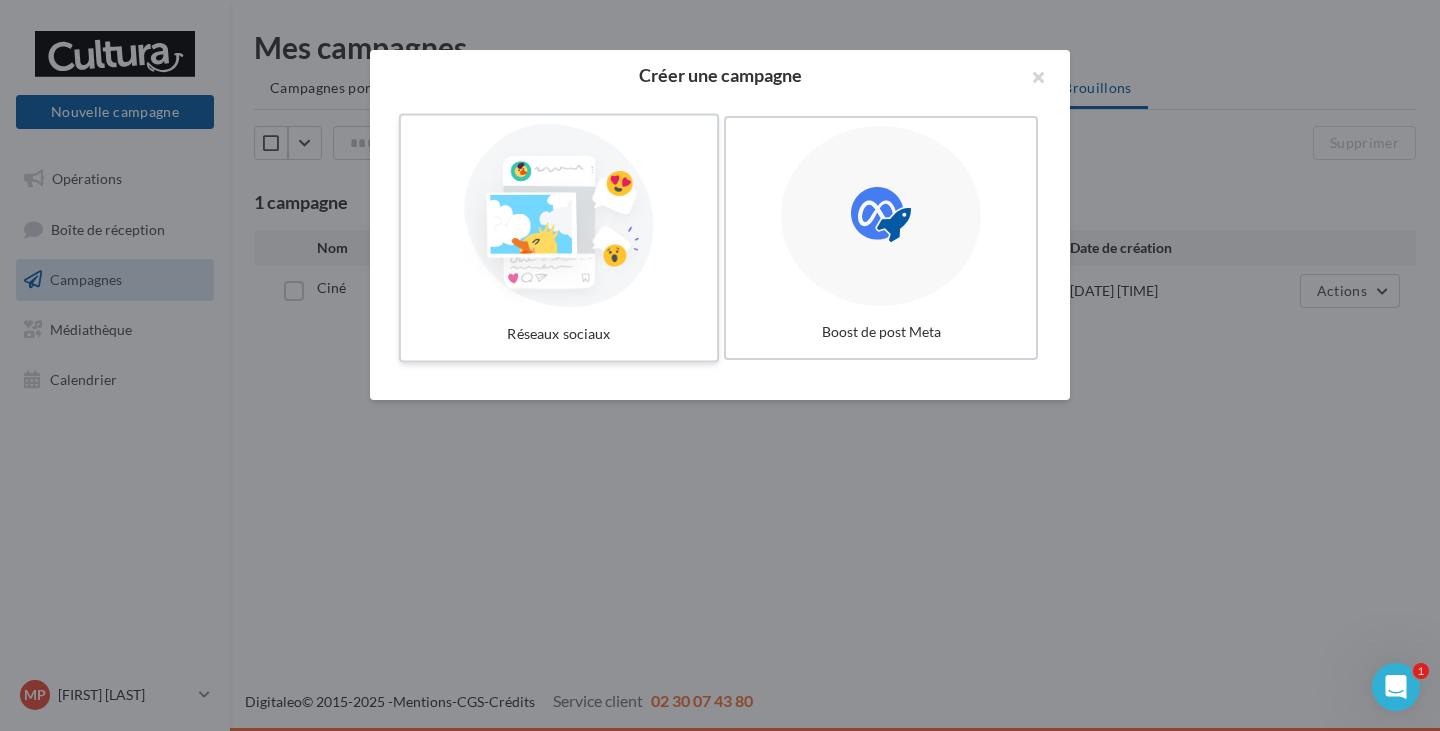 click at bounding box center (559, 216) 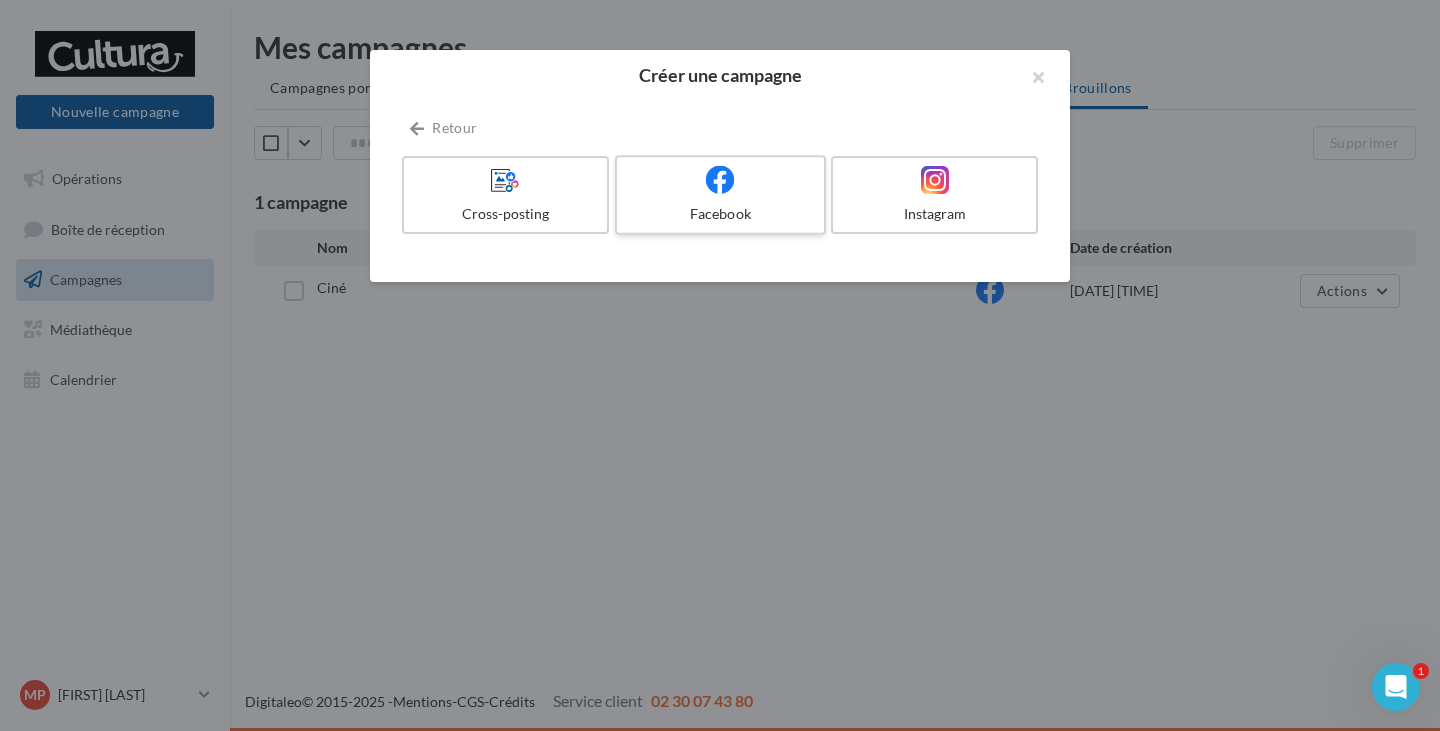 click on "Facebook" at bounding box center (720, 195) 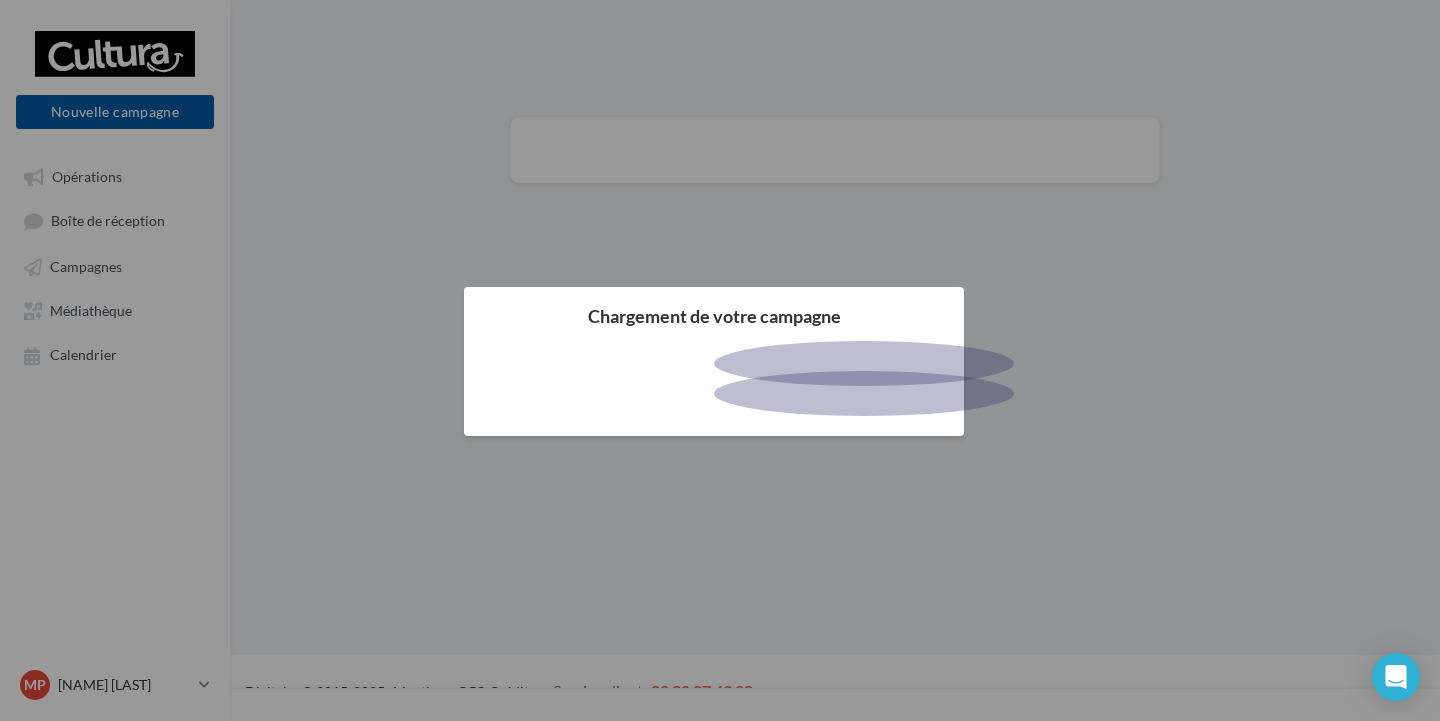 scroll, scrollTop: 0, scrollLeft: 0, axis: both 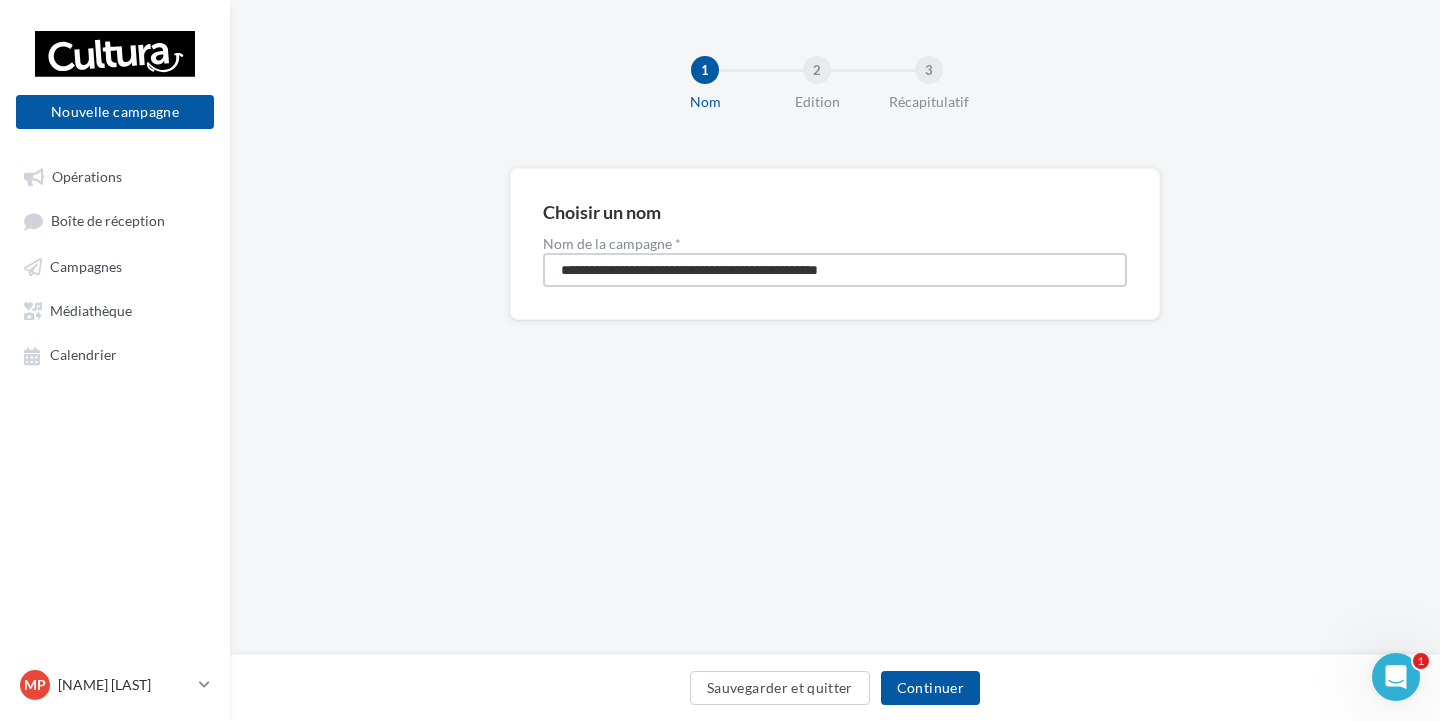 drag, startPoint x: 925, startPoint y: 265, endPoint x: 318, endPoint y: 264, distance: 607.0008 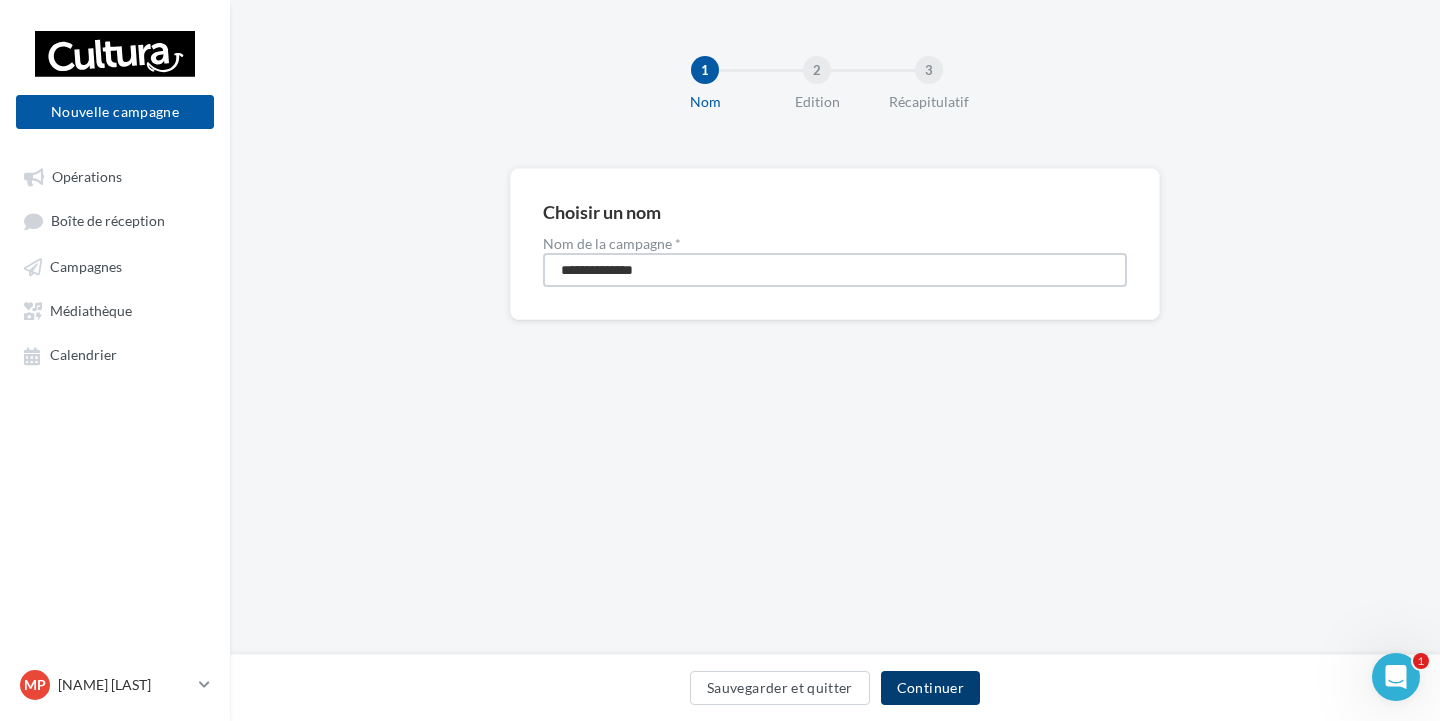 type on "**********" 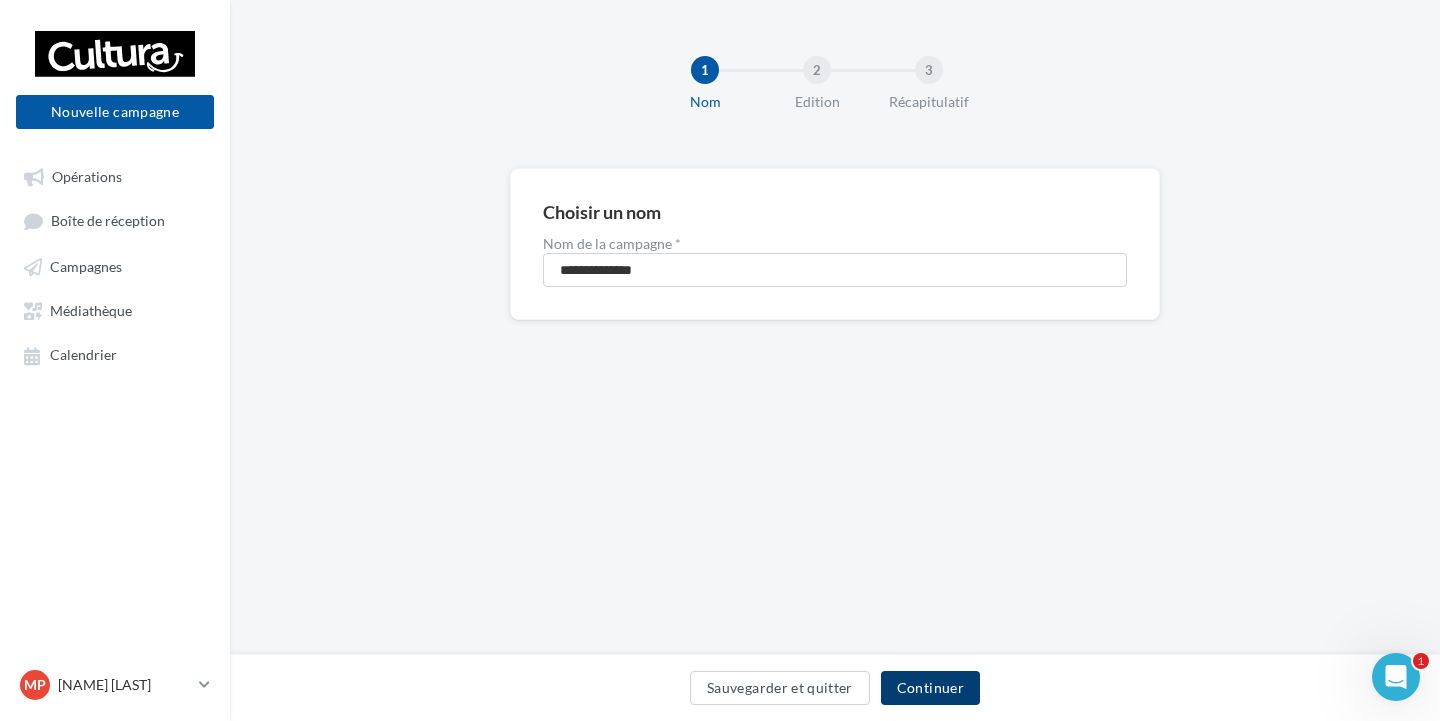click on "Continuer" at bounding box center [930, 688] 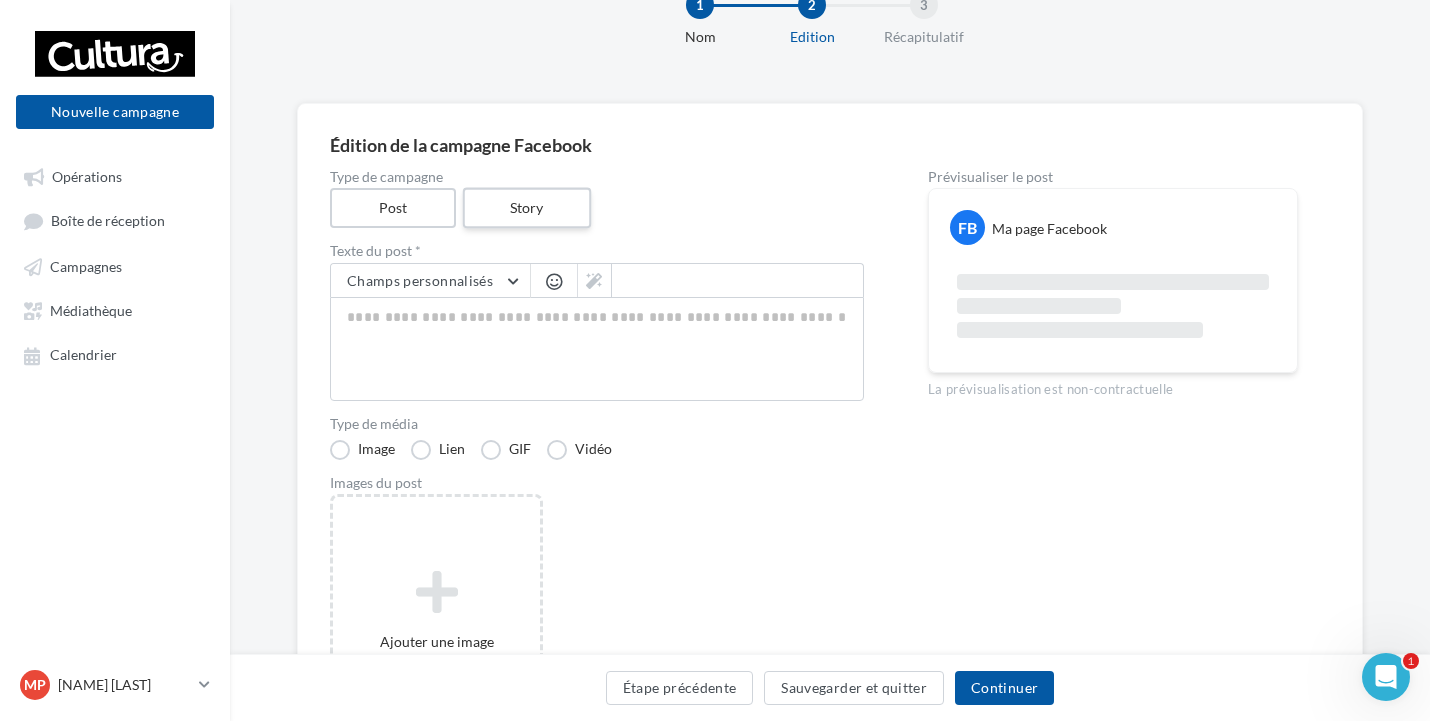 scroll, scrollTop: 100, scrollLeft: 0, axis: vertical 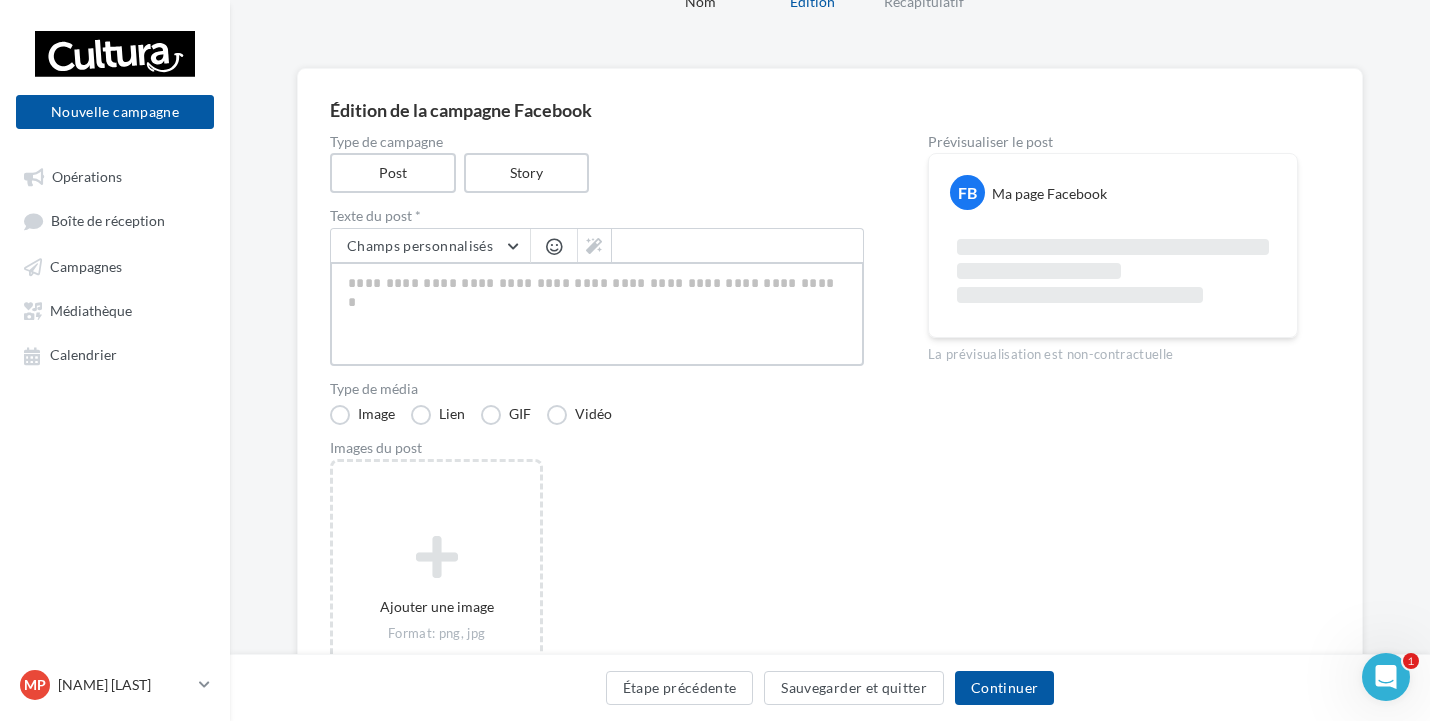 click at bounding box center (597, 314) 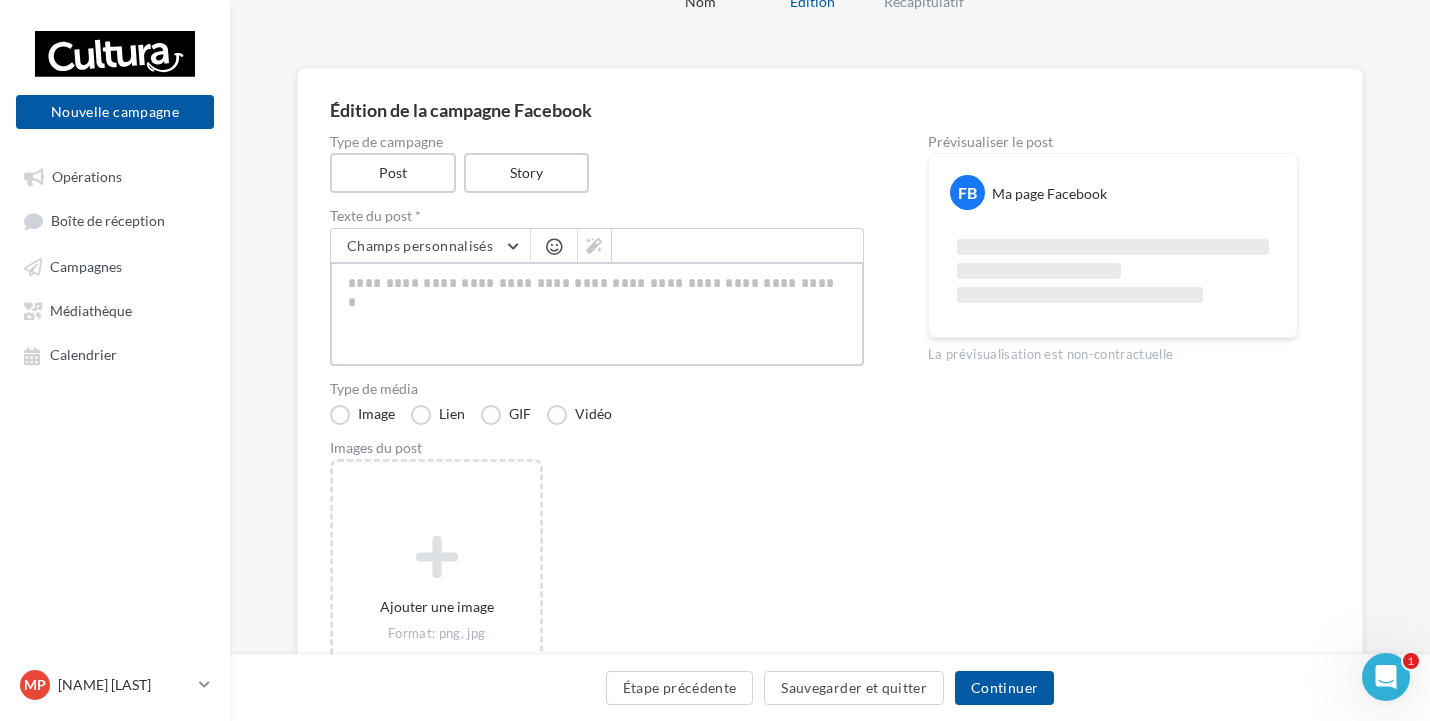 paste on "**********" 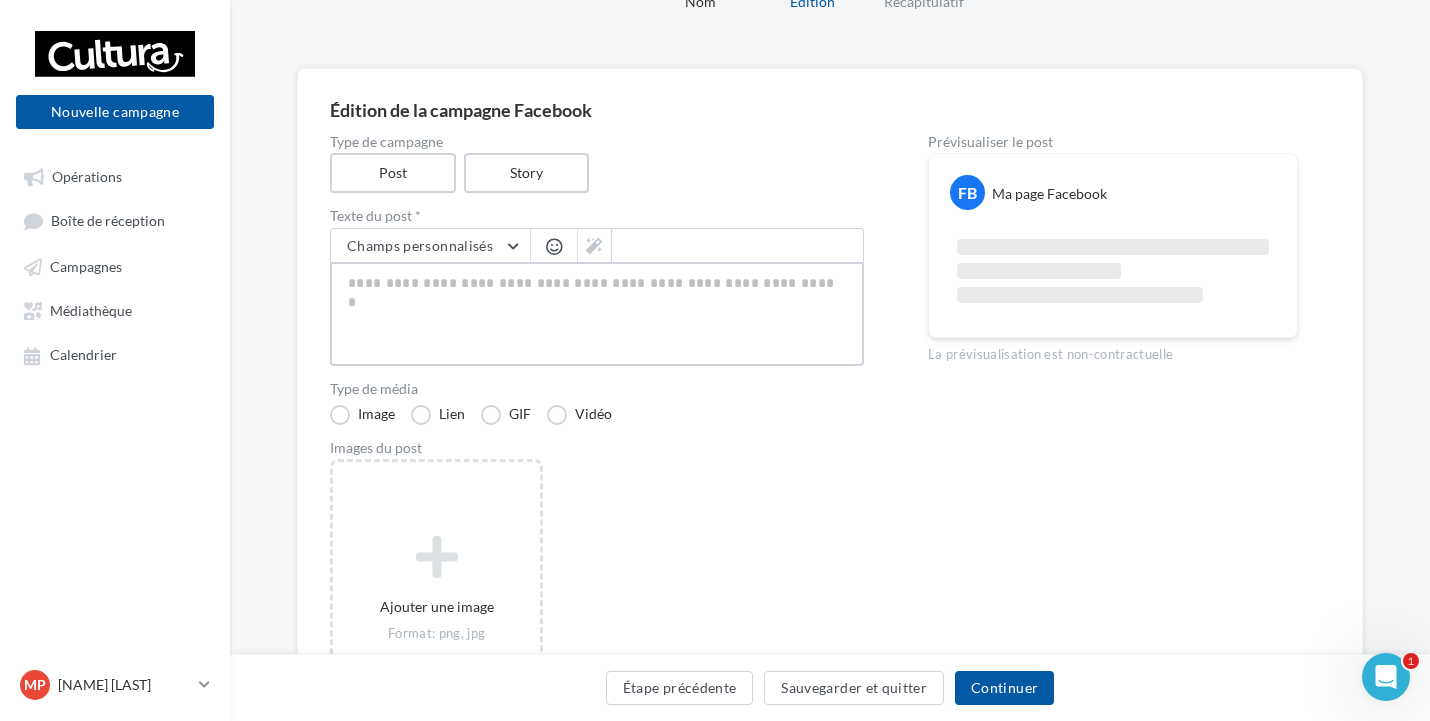 type on "**********" 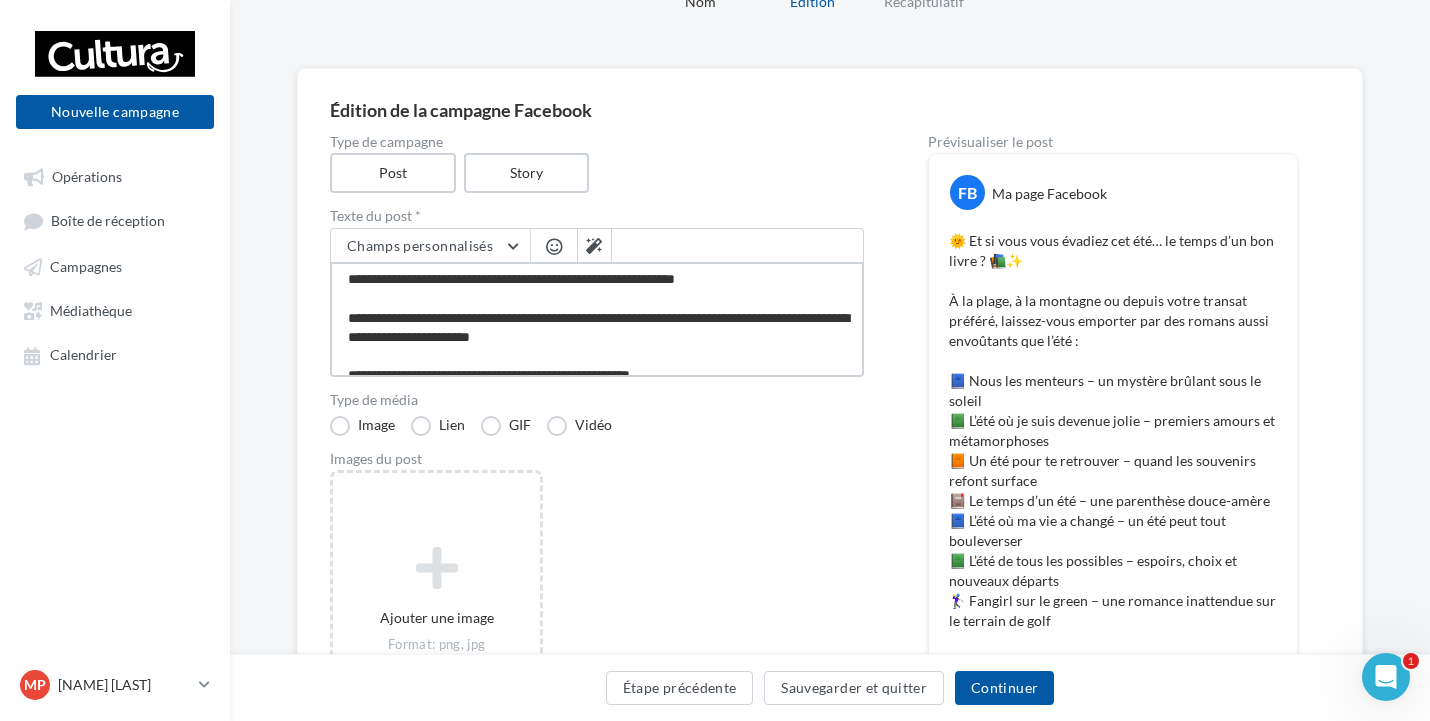 scroll, scrollTop: 0, scrollLeft: 0, axis: both 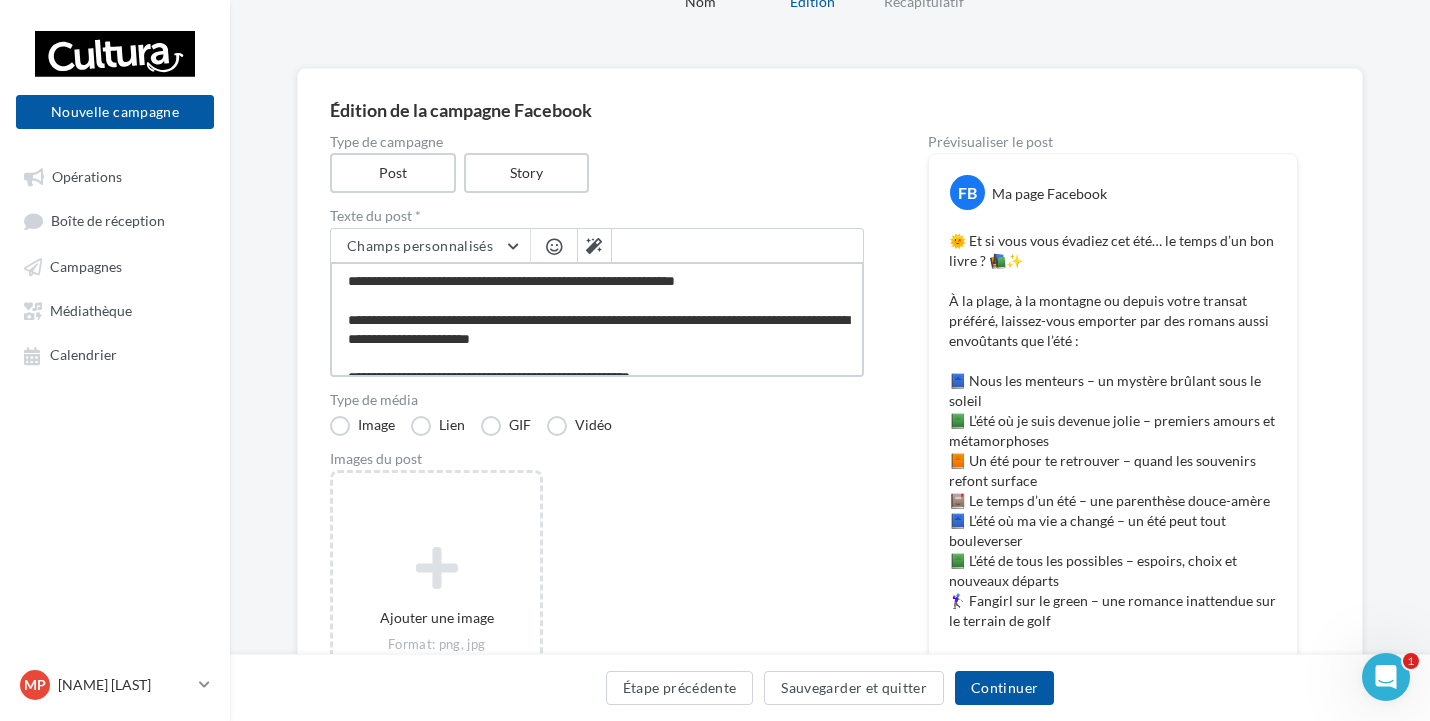 drag, startPoint x: 748, startPoint y: 279, endPoint x: 715, endPoint y: 285, distance: 33.54102 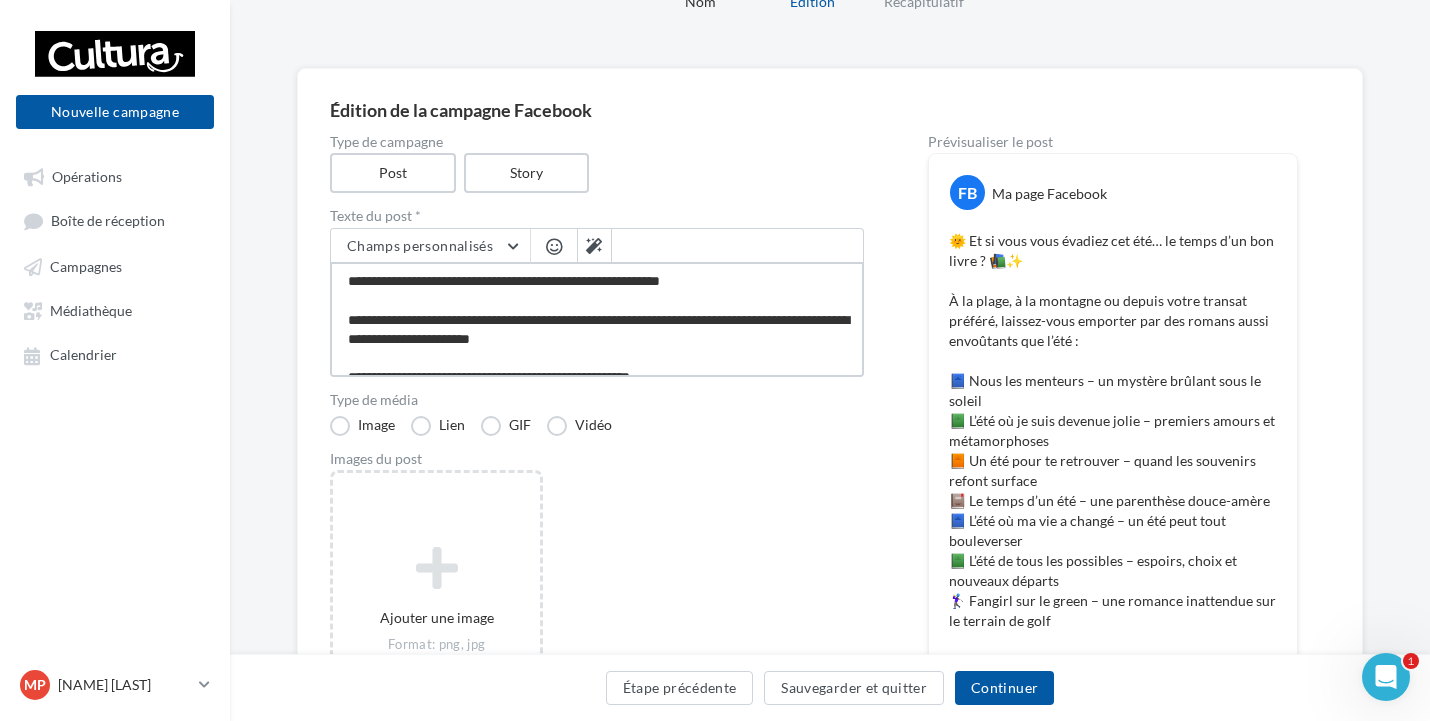 drag, startPoint x: 372, startPoint y: 272, endPoint x: 351, endPoint y: 279, distance: 22.135944 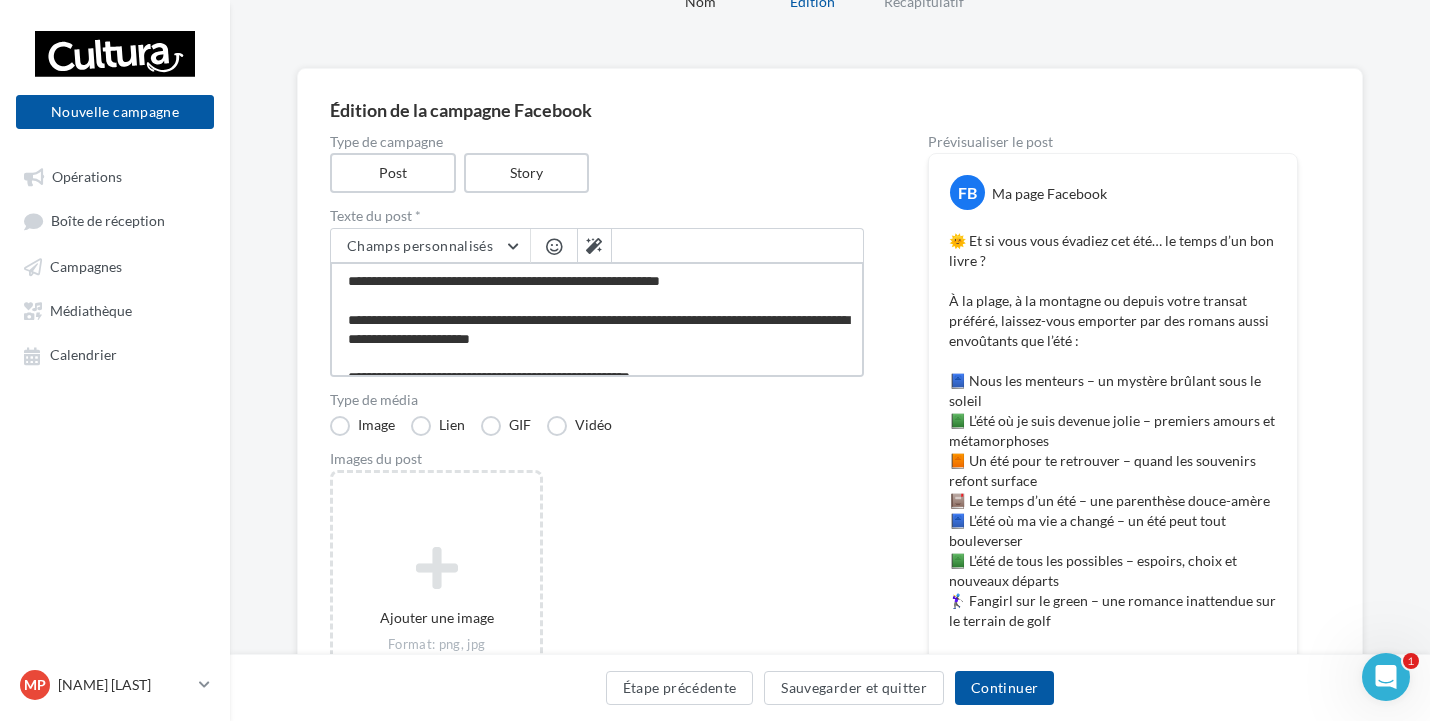 type on "**********" 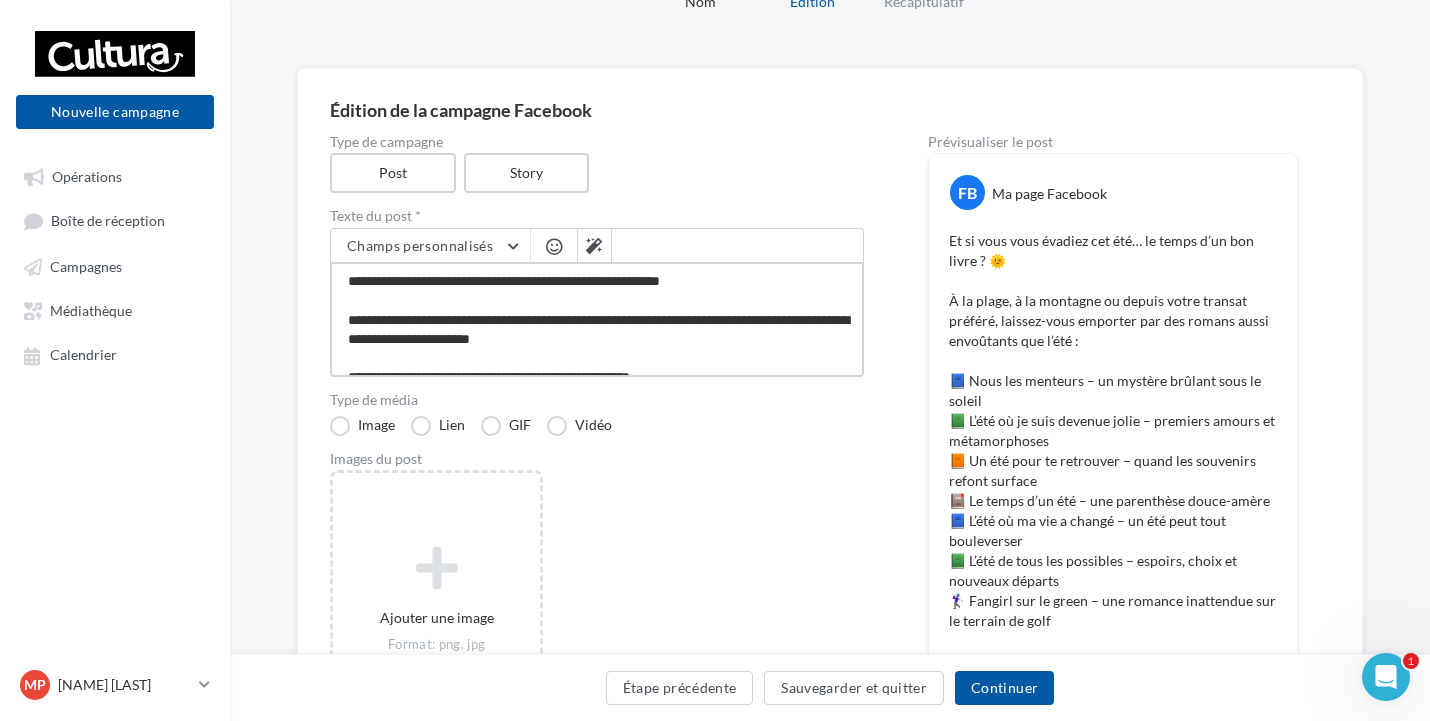 click on "**********" at bounding box center (597, 319) 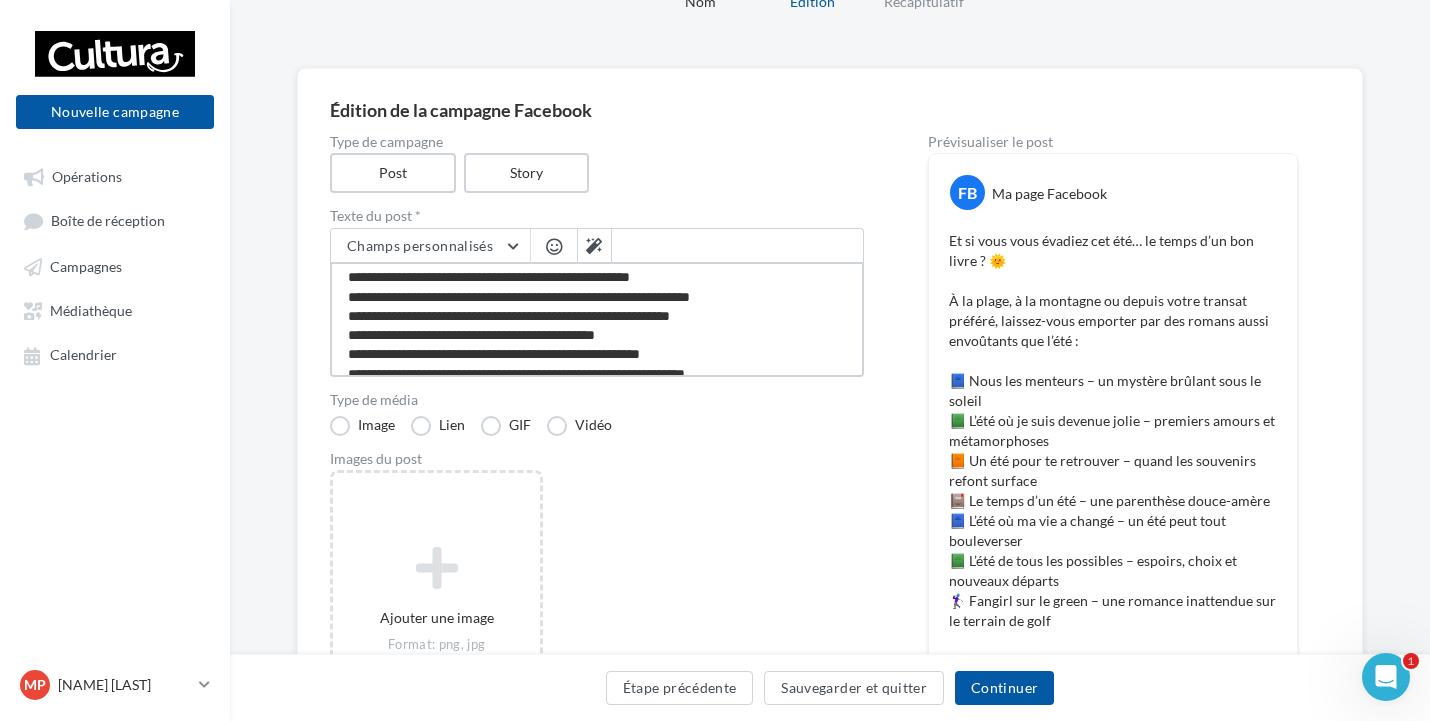 scroll, scrollTop: 0, scrollLeft: 0, axis: both 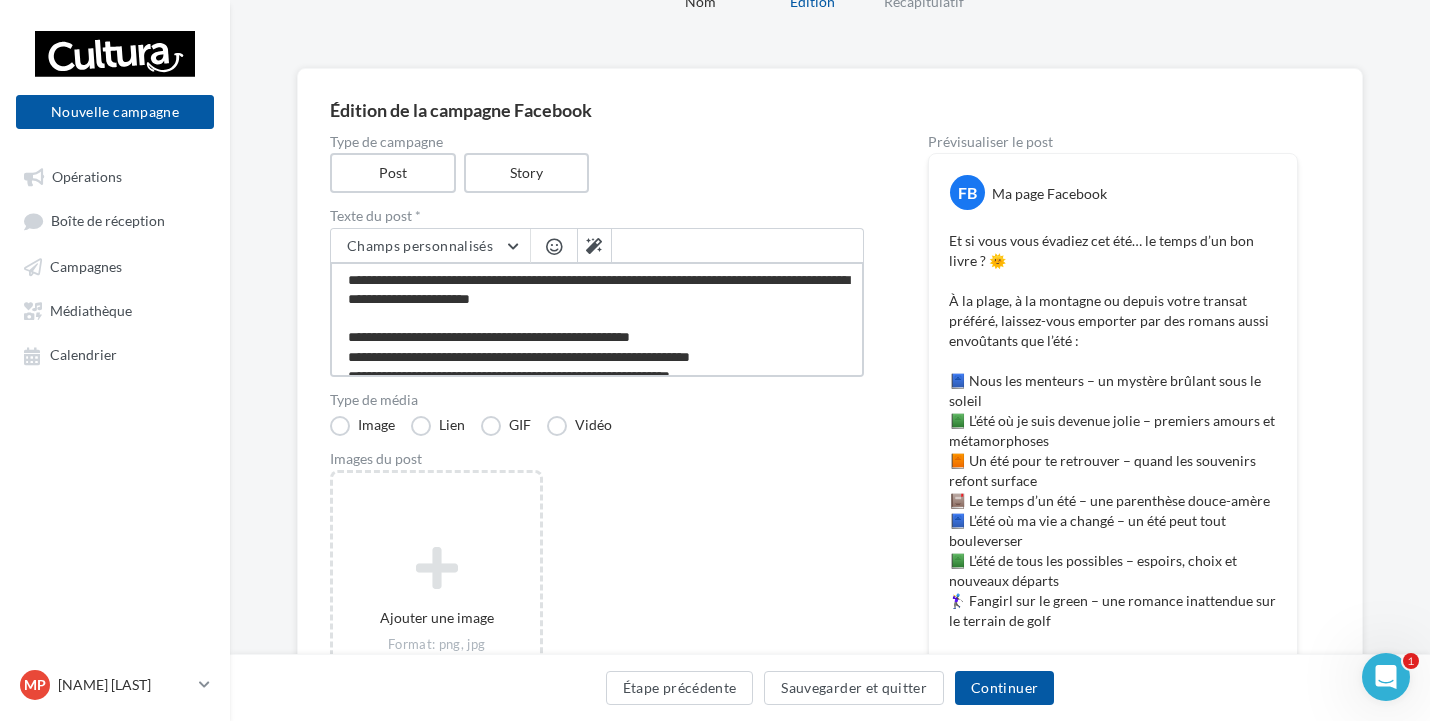 type on "**********" 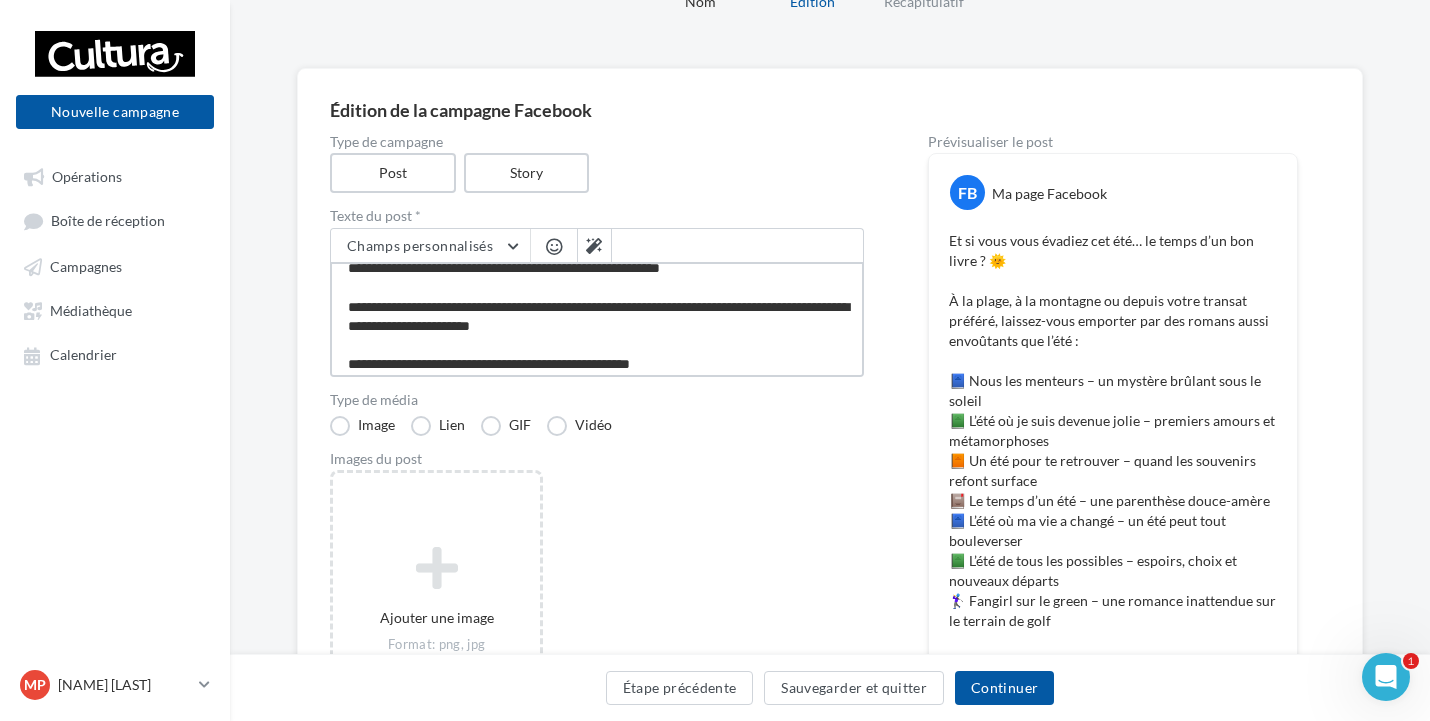 scroll, scrollTop: 0, scrollLeft: 0, axis: both 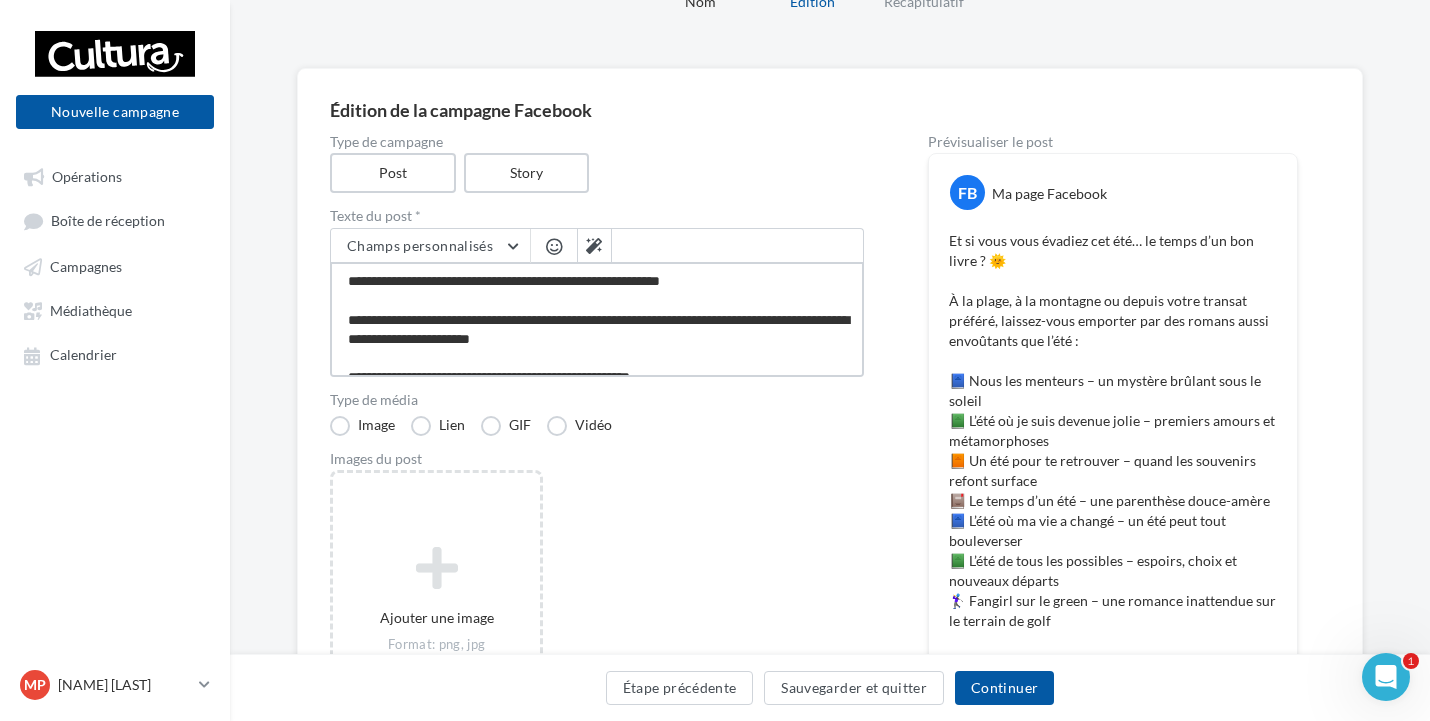 drag, startPoint x: 626, startPoint y: 313, endPoint x: 322, endPoint y: 280, distance: 305.78586 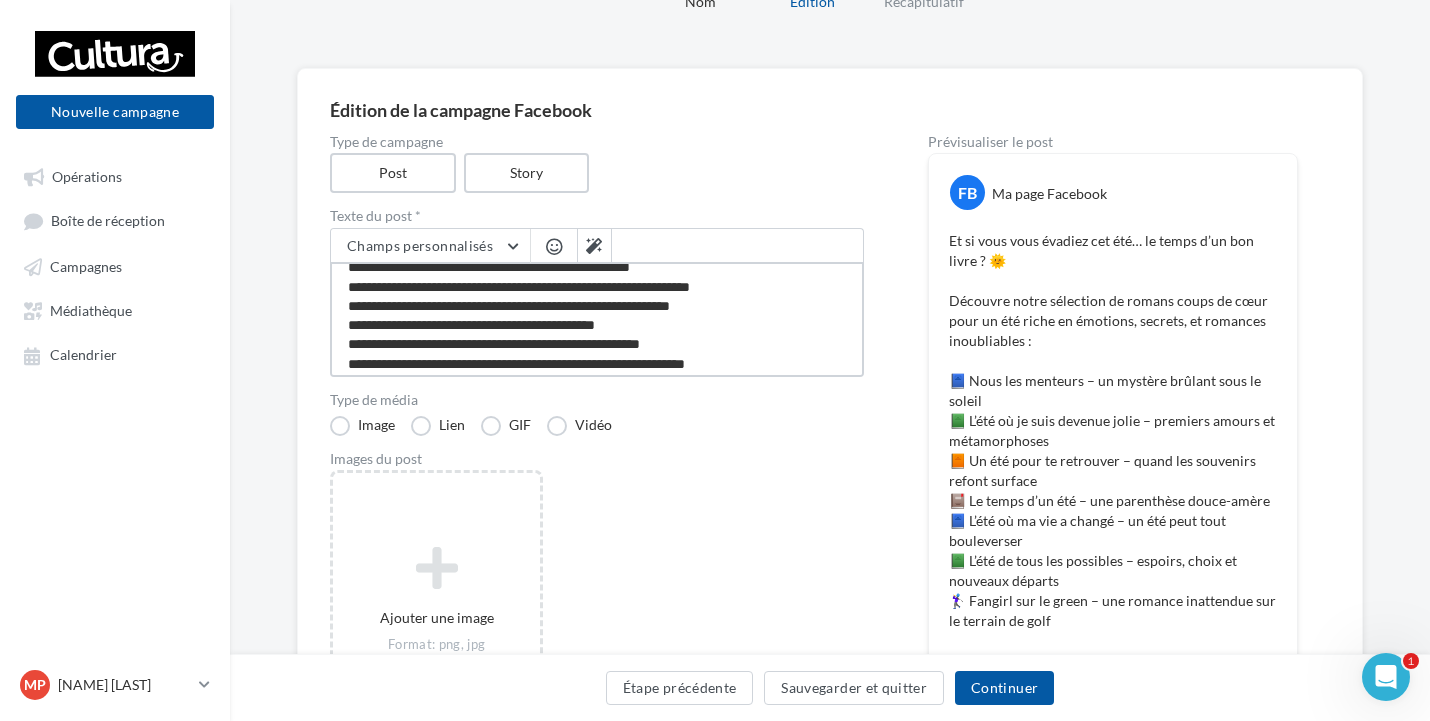 scroll, scrollTop: 75, scrollLeft: 0, axis: vertical 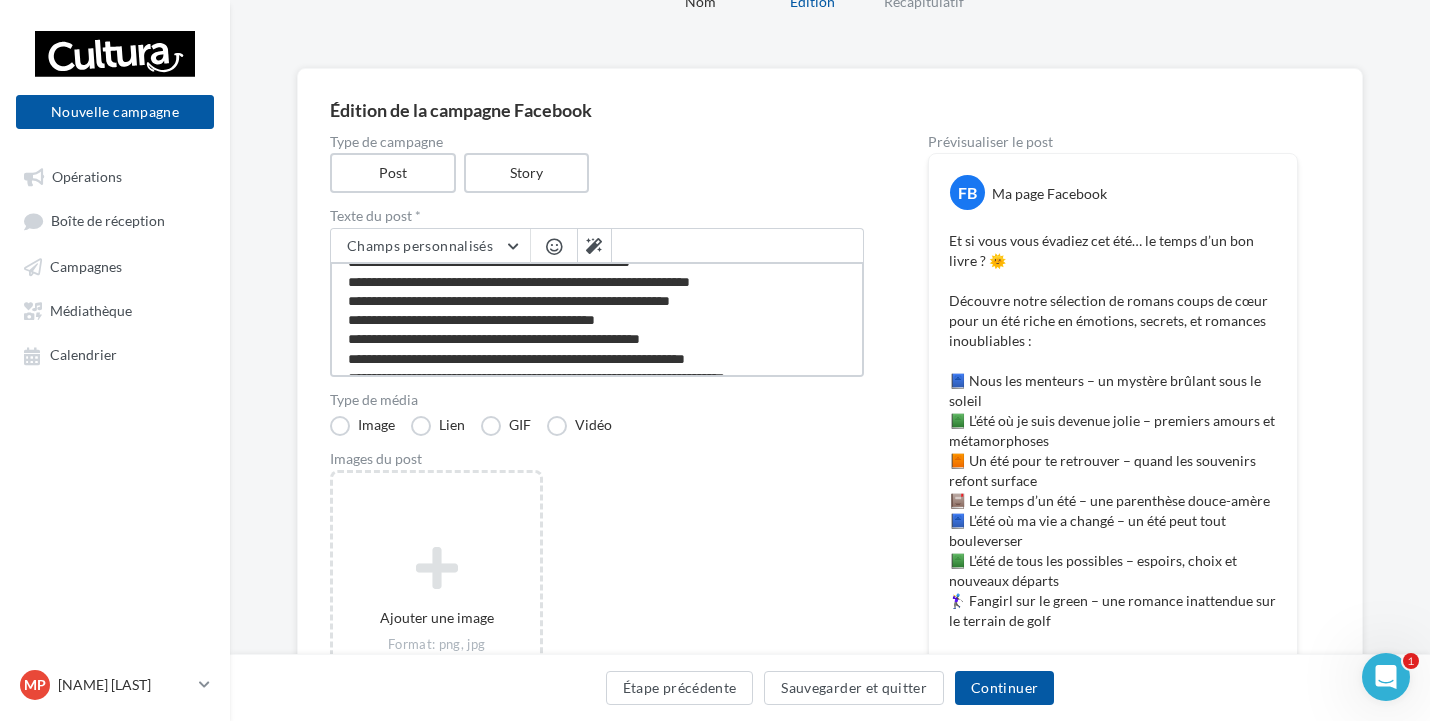 drag, startPoint x: 366, startPoint y: 297, endPoint x: 348, endPoint y: 300, distance: 18.248287 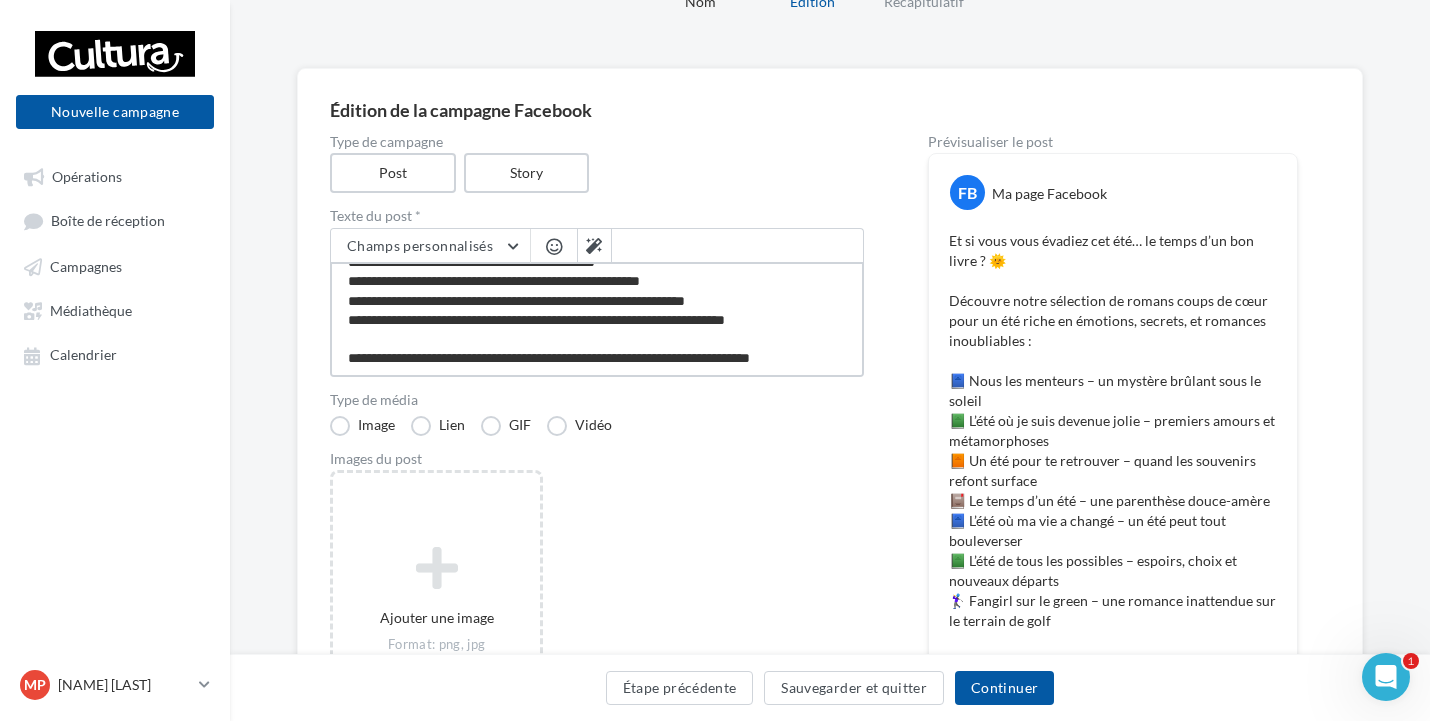 scroll, scrollTop: 175, scrollLeft: 0, axis: vertical 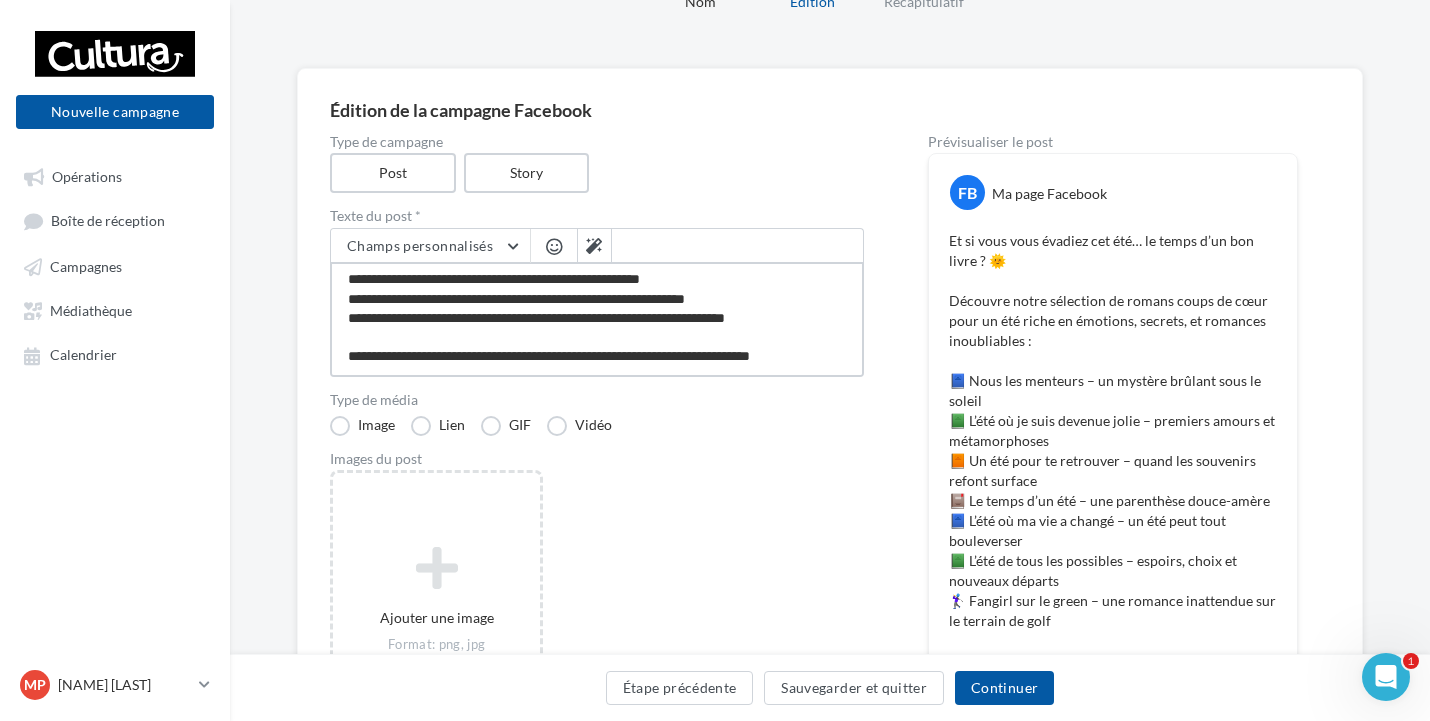 click on "**********" at bounding box center (597, 319) 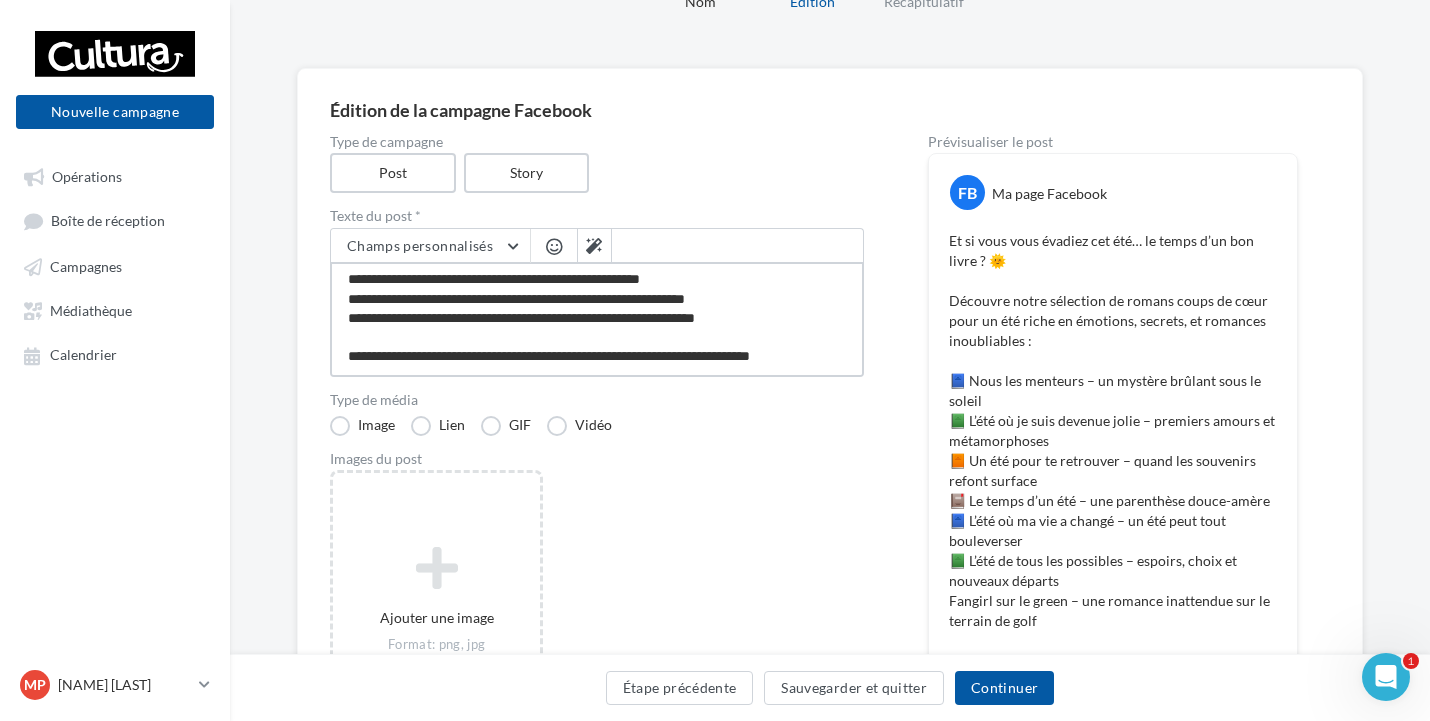 type on "**********" 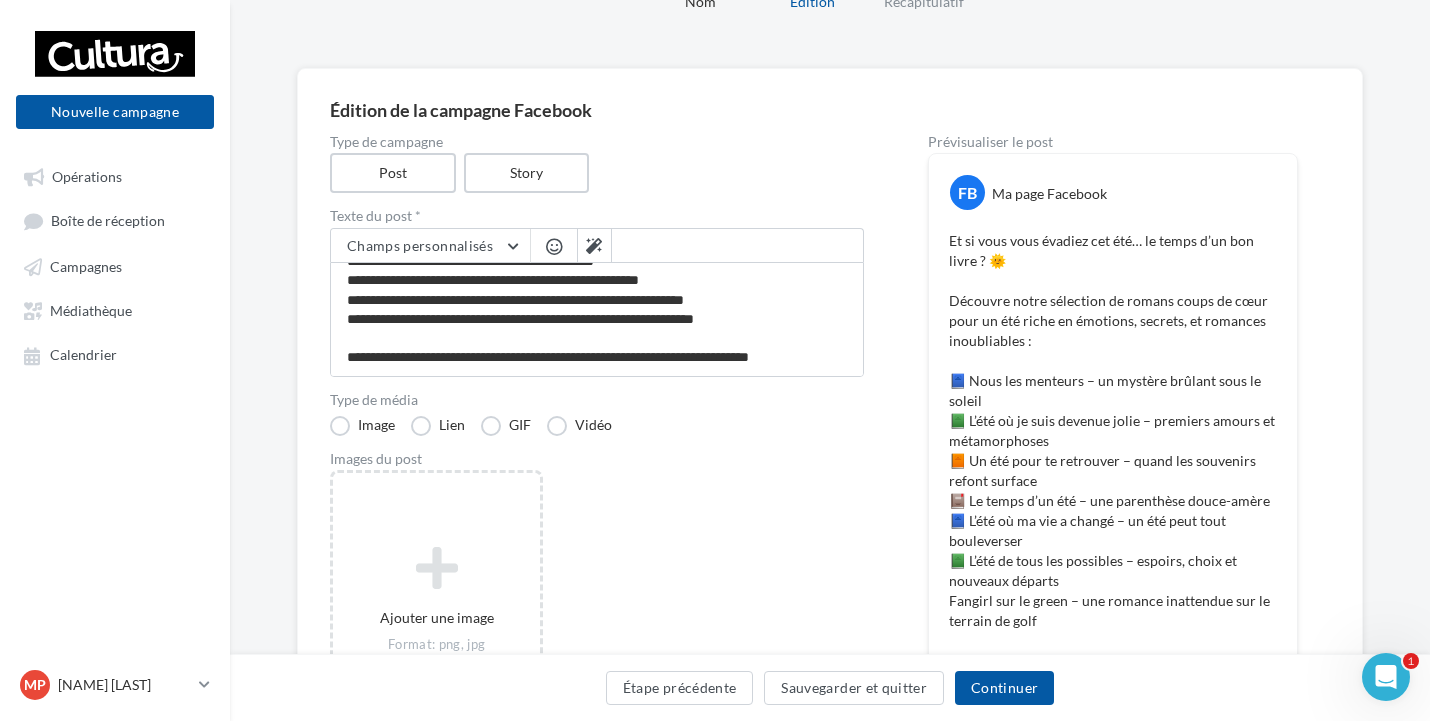 drag, startPoint x: 350, startPoint y: 319, endPoint x: 280, endPoint y: 374, distance: 89.02247 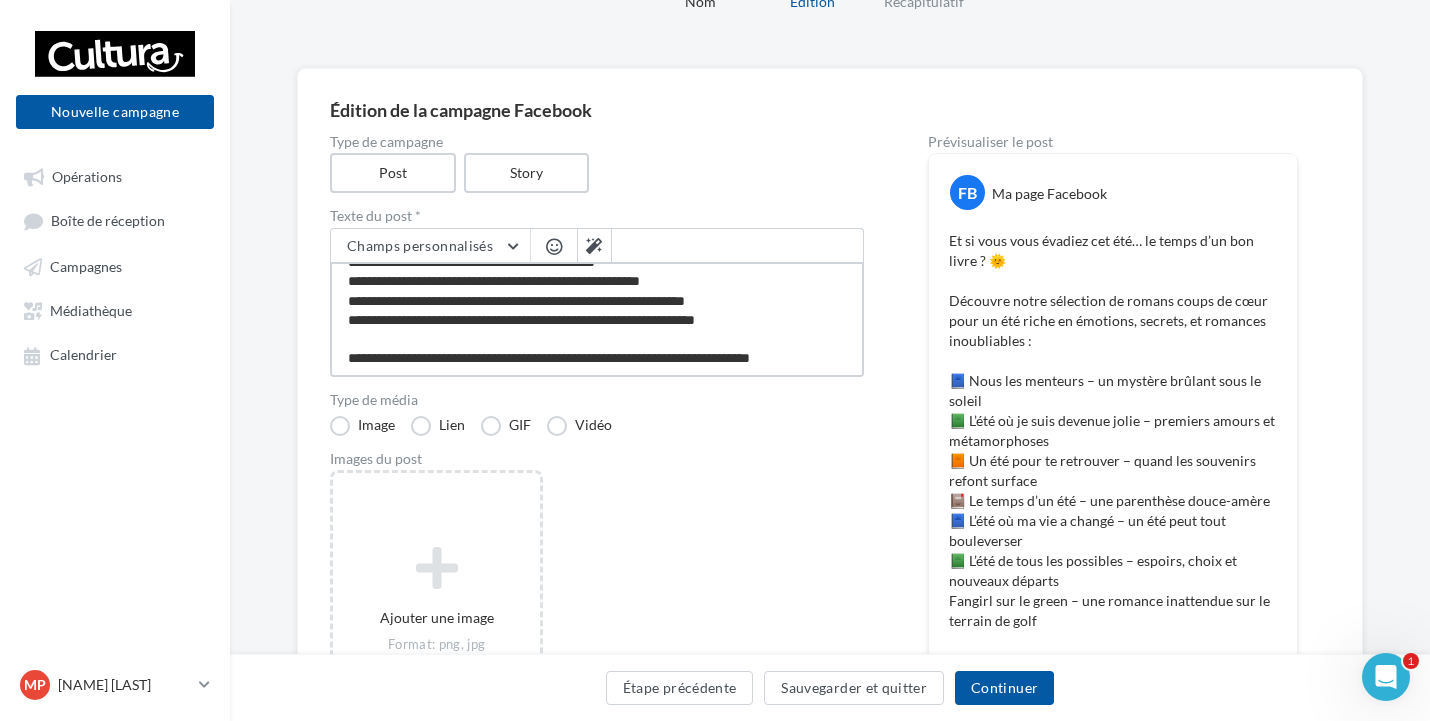 scroll, scrollTop: 175, scrollLeft: 0, axis: vertical 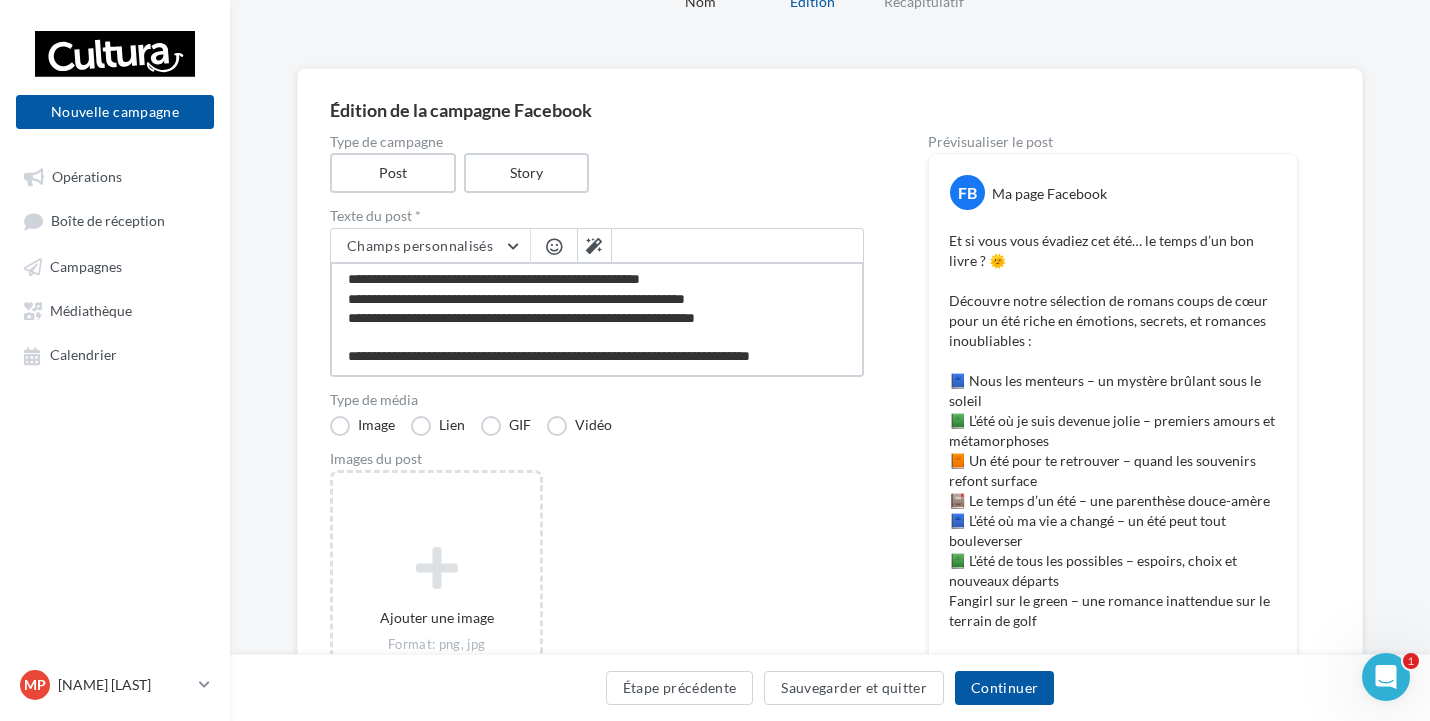 click on "**********" at bounding box center [597, 319] 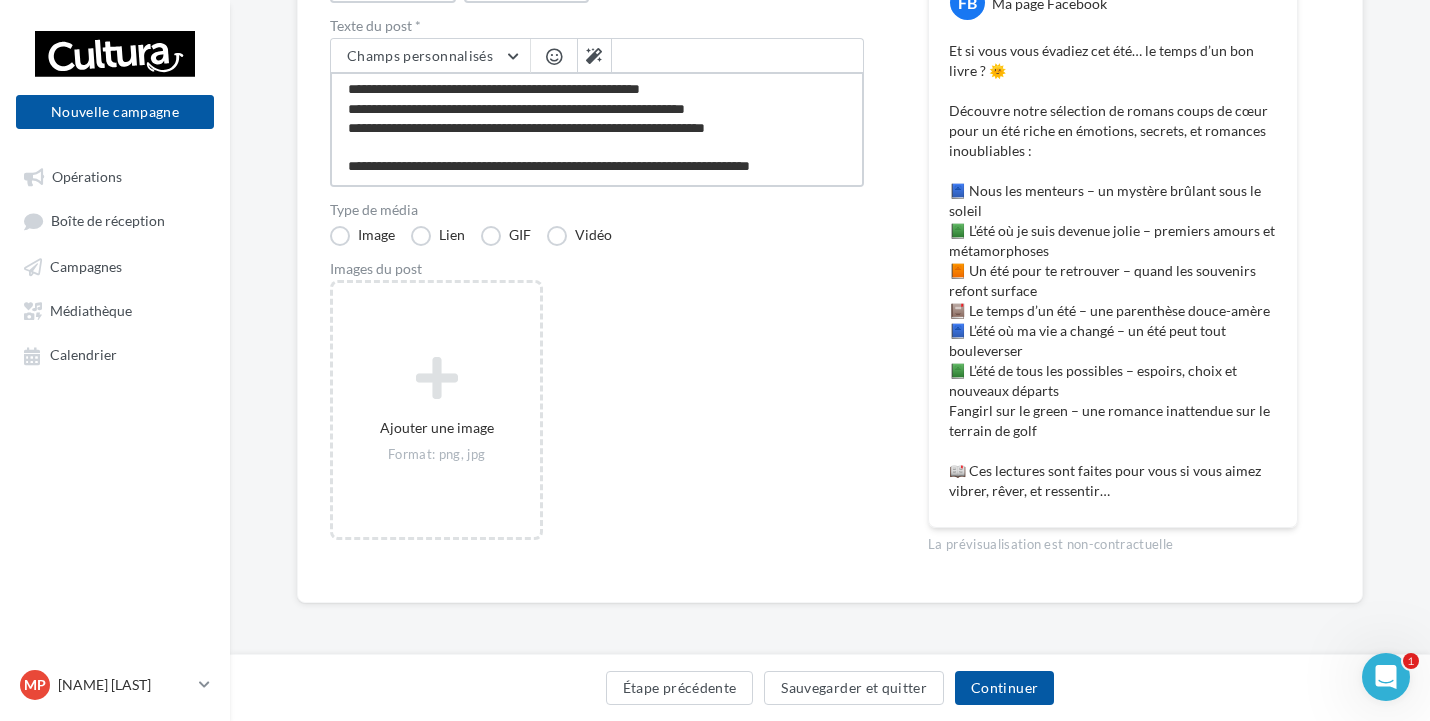 scroll, scrollTop: 190, scrollLeft: 0, axis: vertical 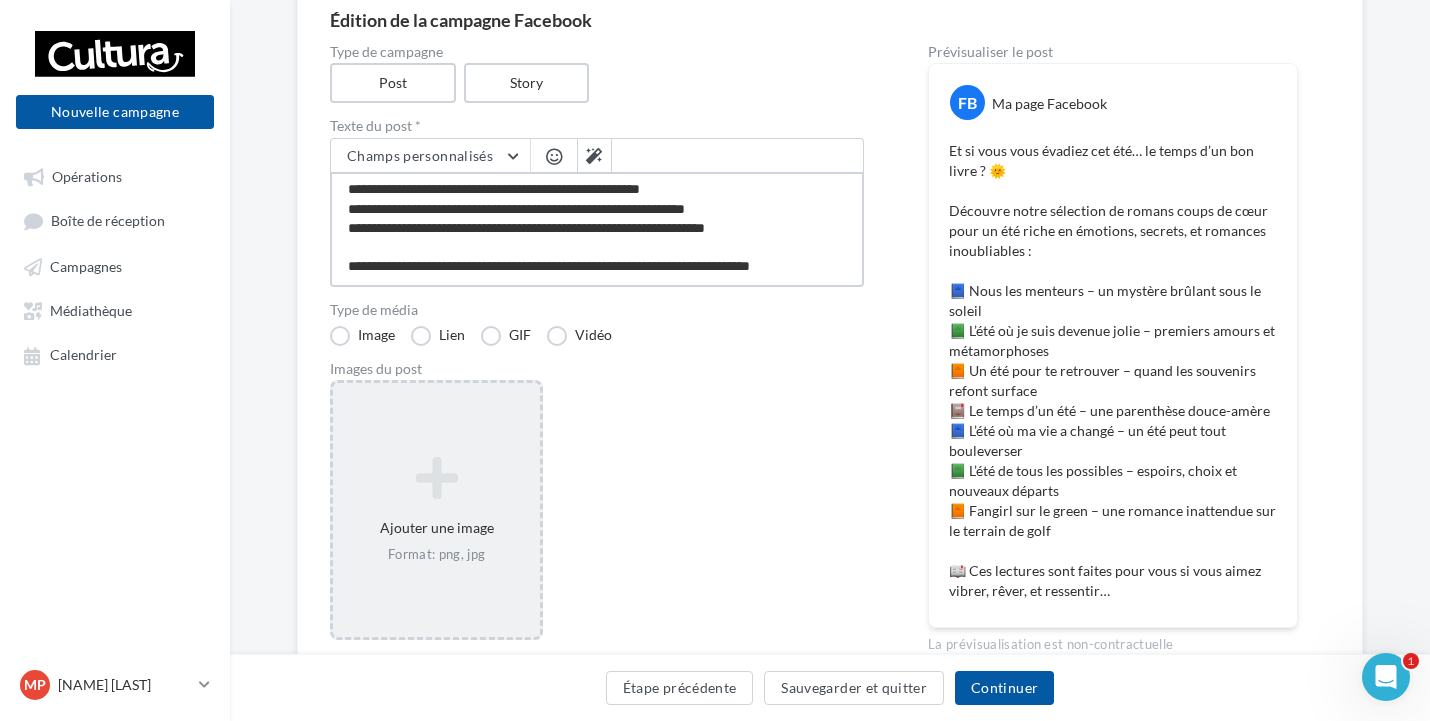 type on "**********" 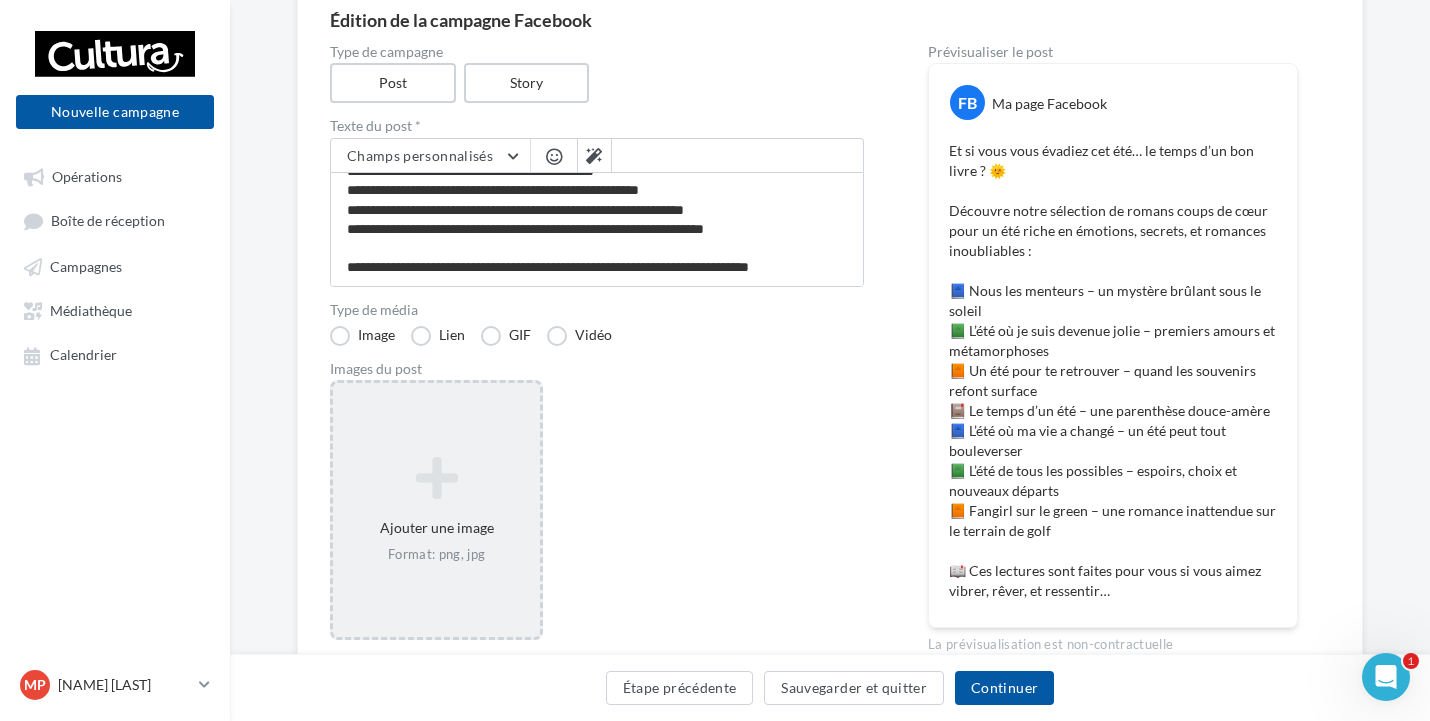 click at bounding box center [436, 478] 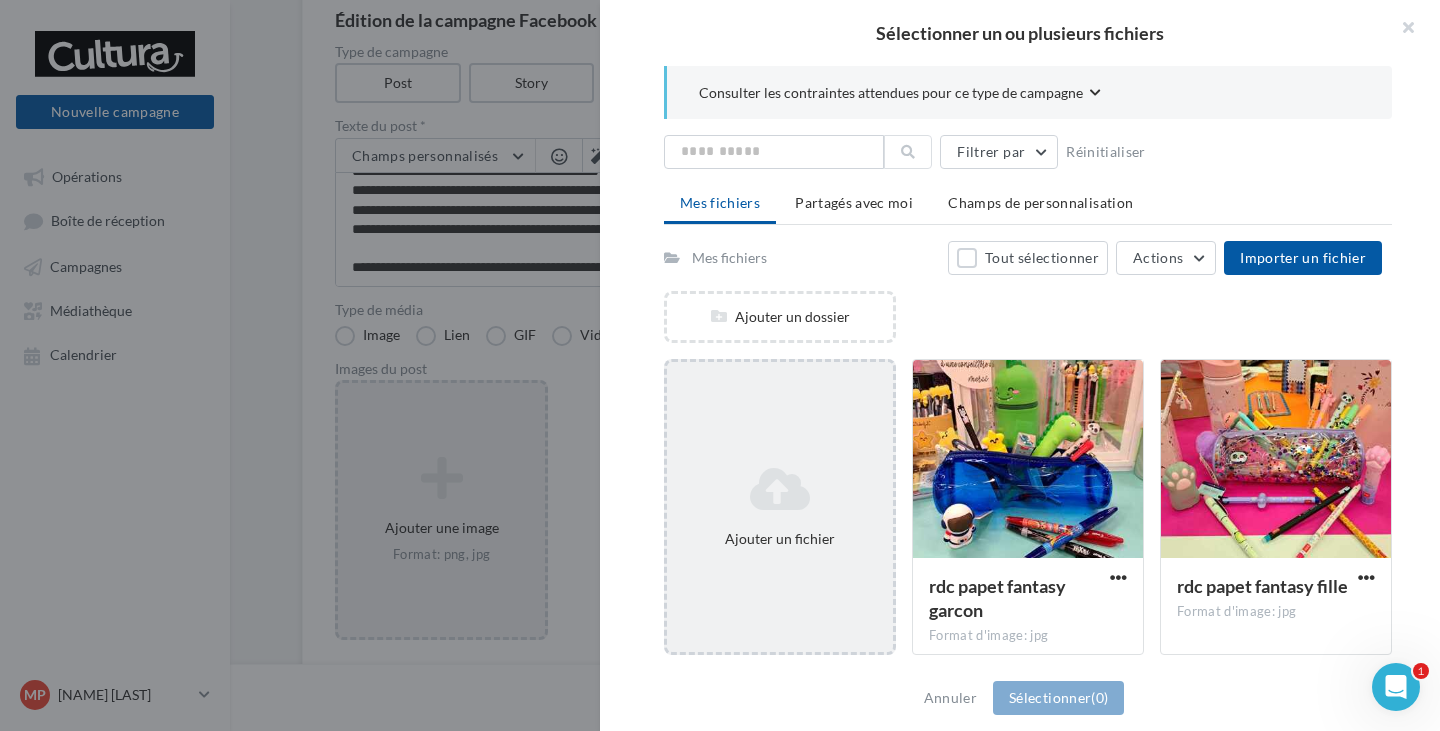 click at bounding box center (780, 489) 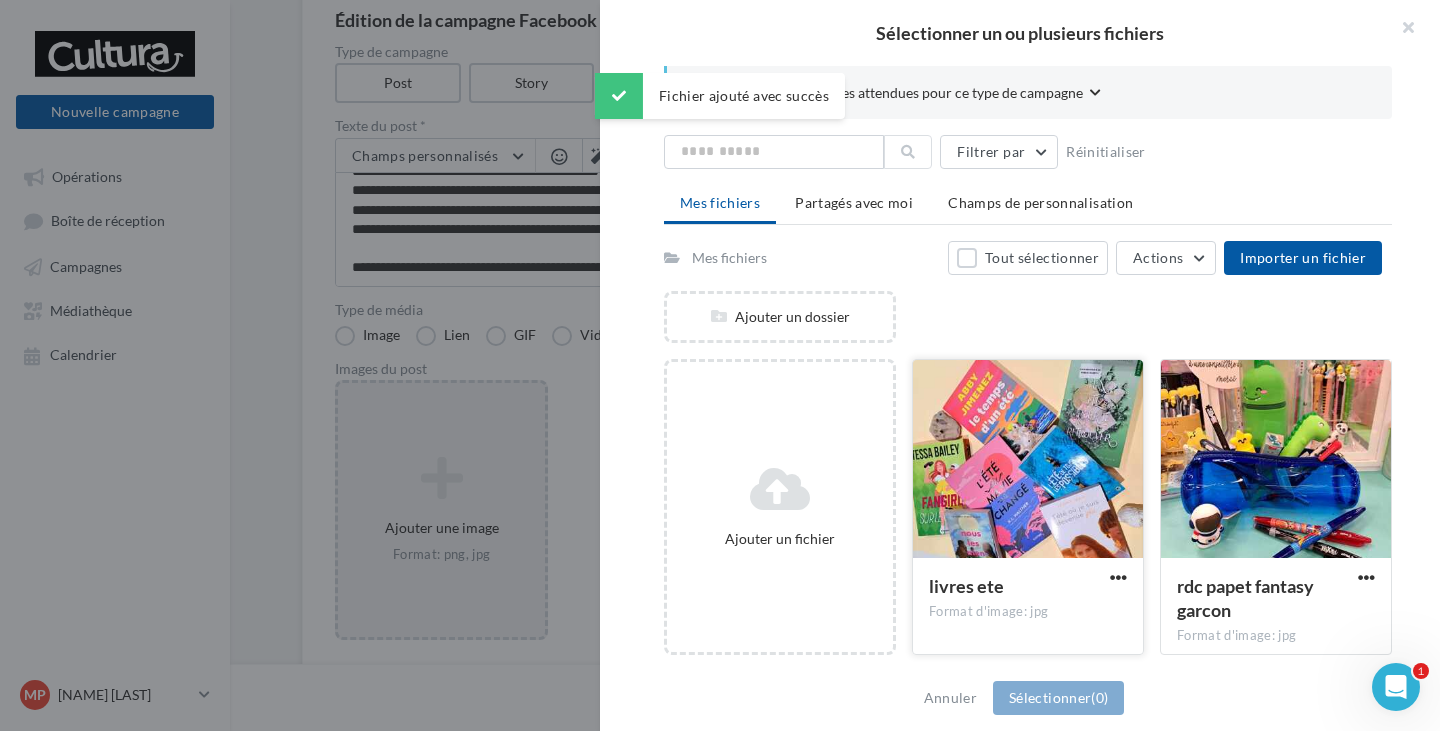 click at bounding box center [1028, 460] 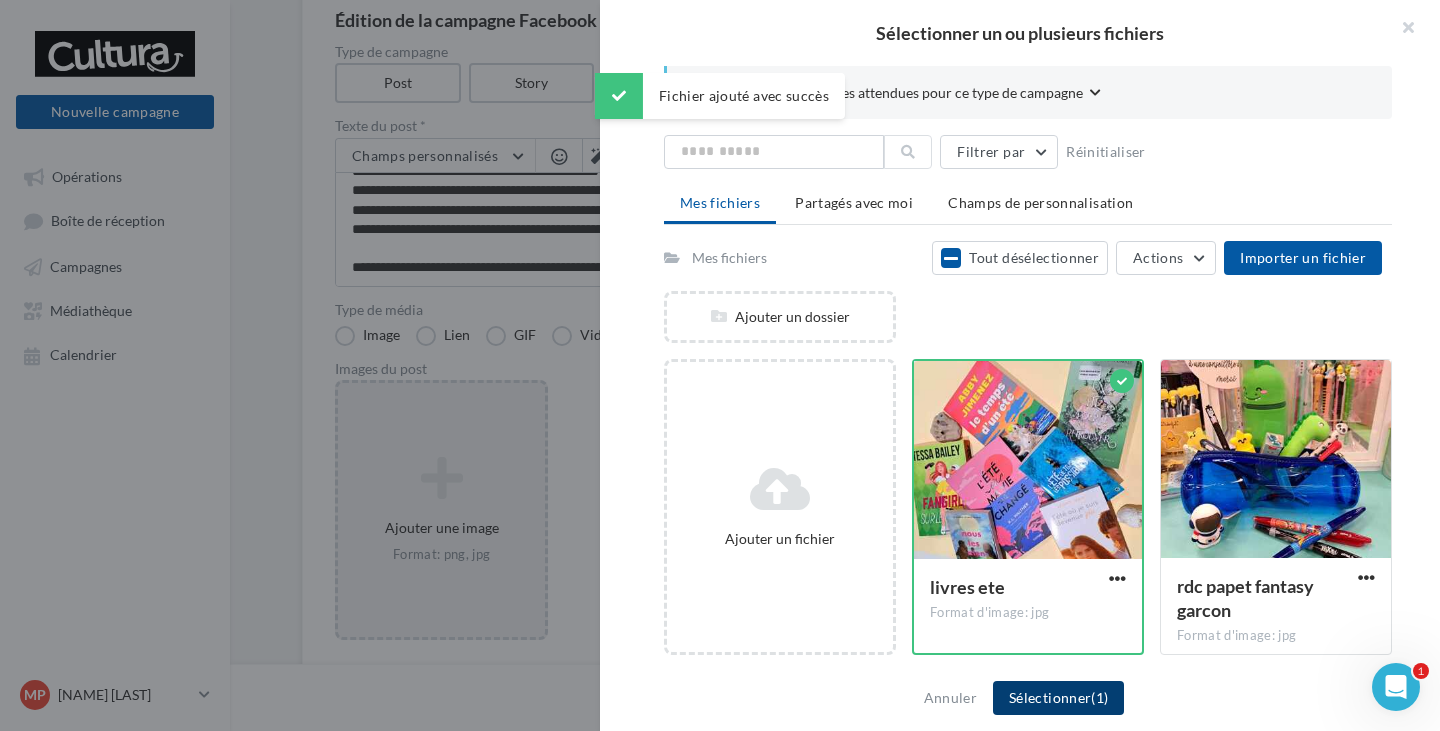 click on "Sélectionner   (1)" at bounding box center [1058, 698] 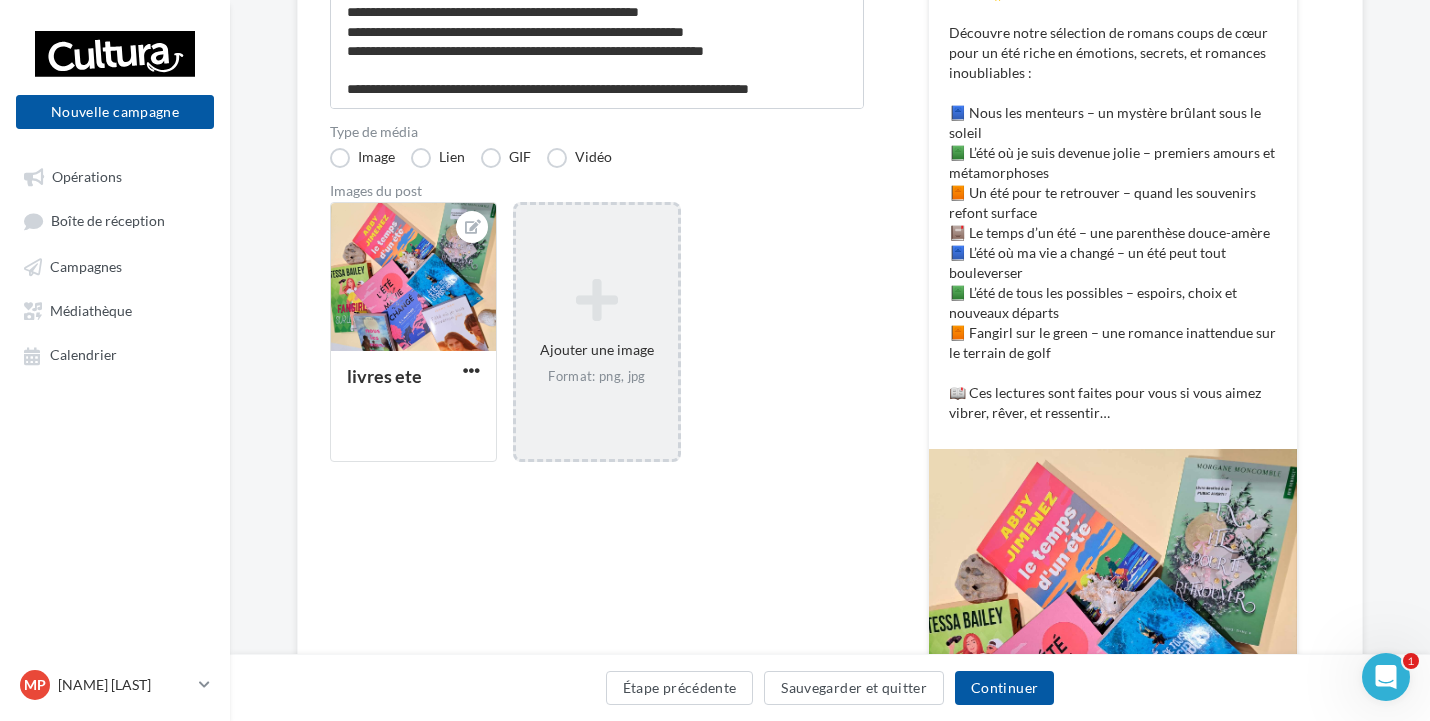scroll, scrollTop: 658, scrollLeft: 0, axis: vertical 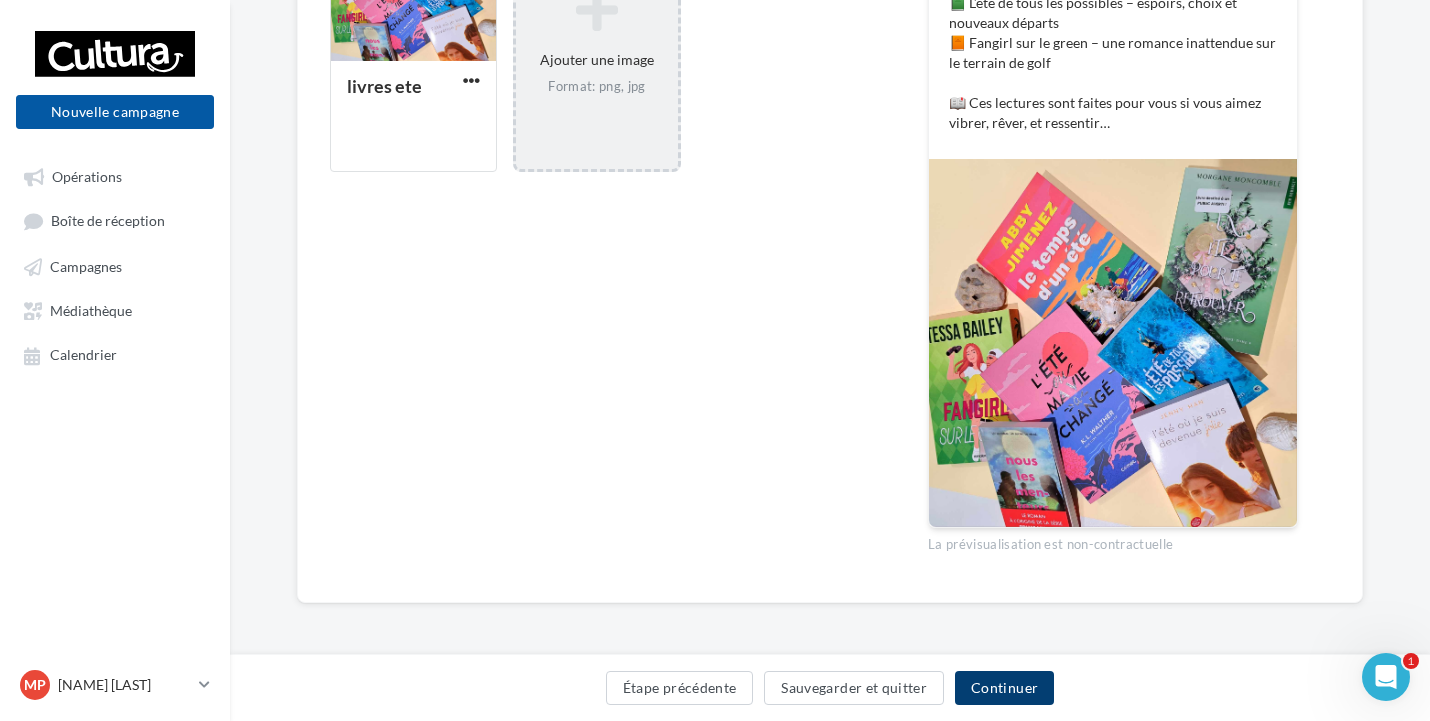 click on "Continuer" at bounding box center [1004, 688] 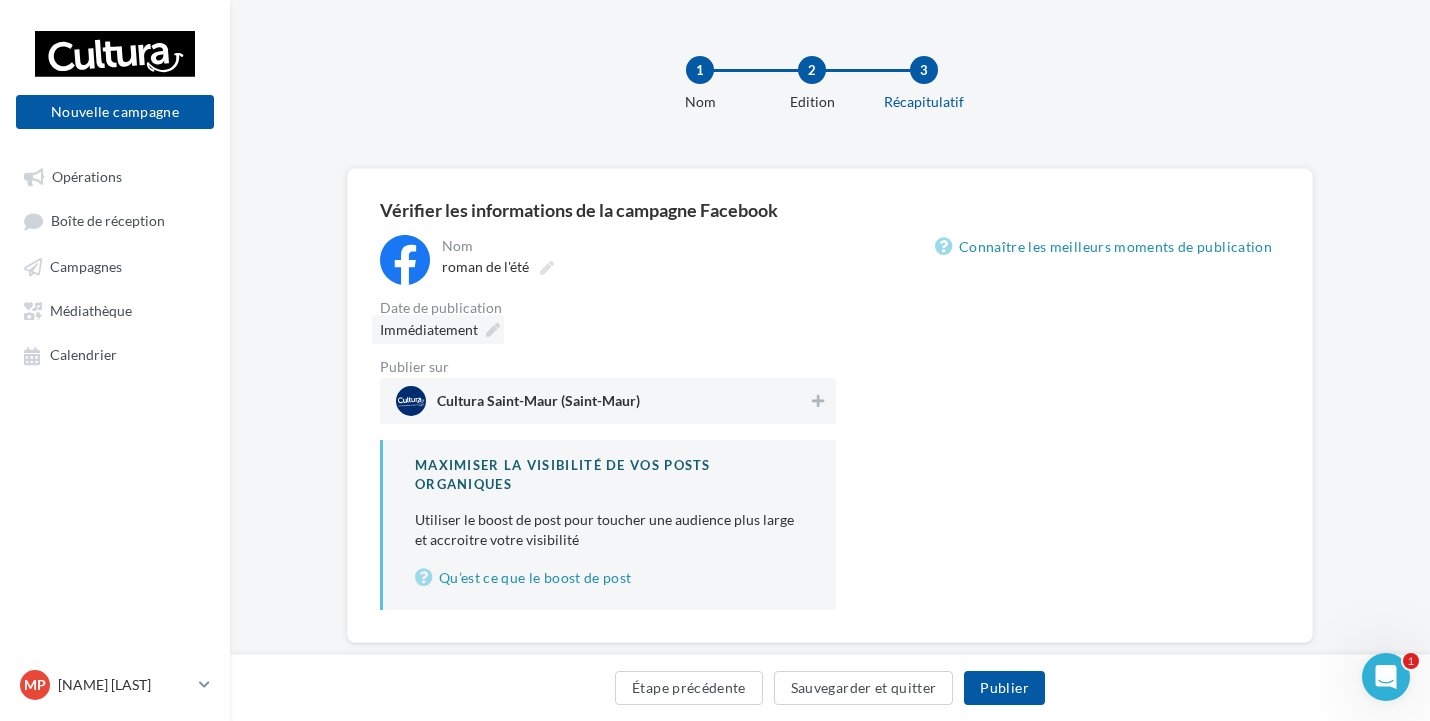 click on "Immédiatement" at bounding box center [438, 329] 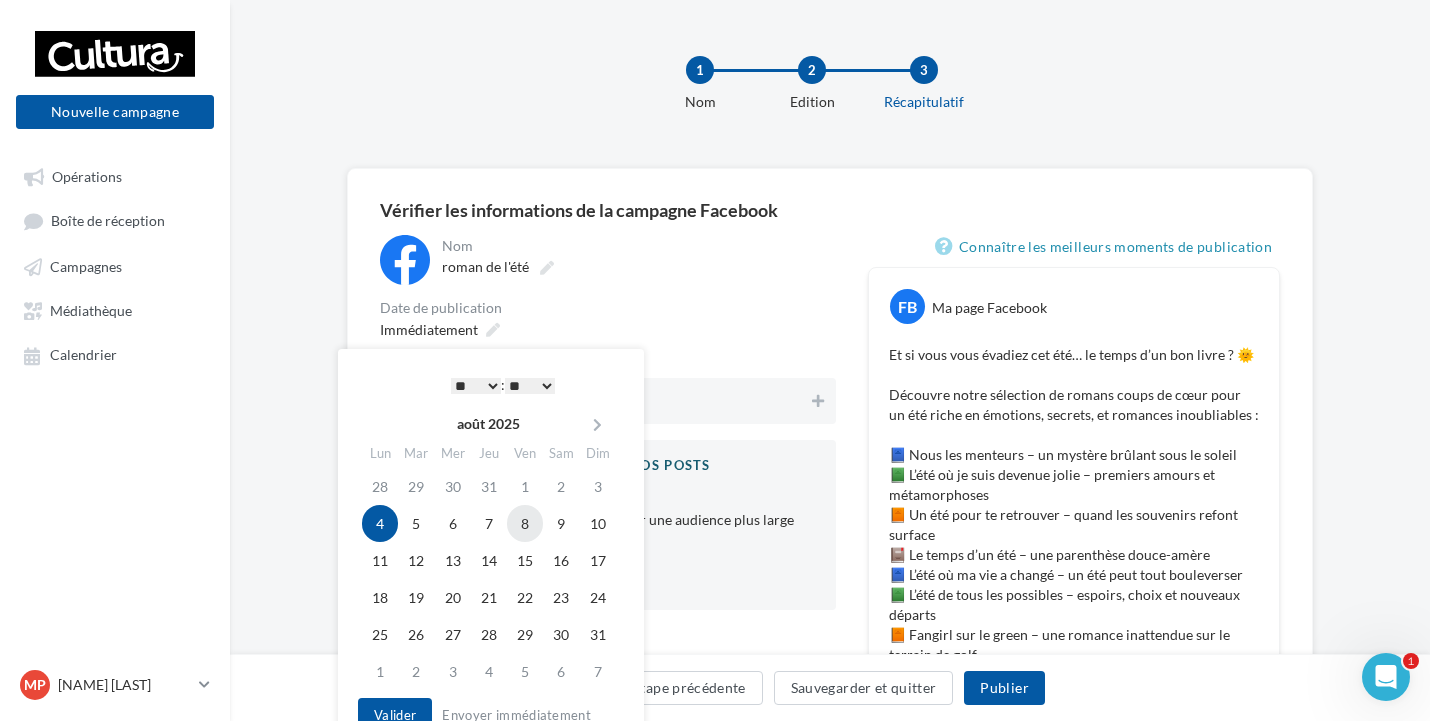 click on "8" at bounding box center (525, 523) 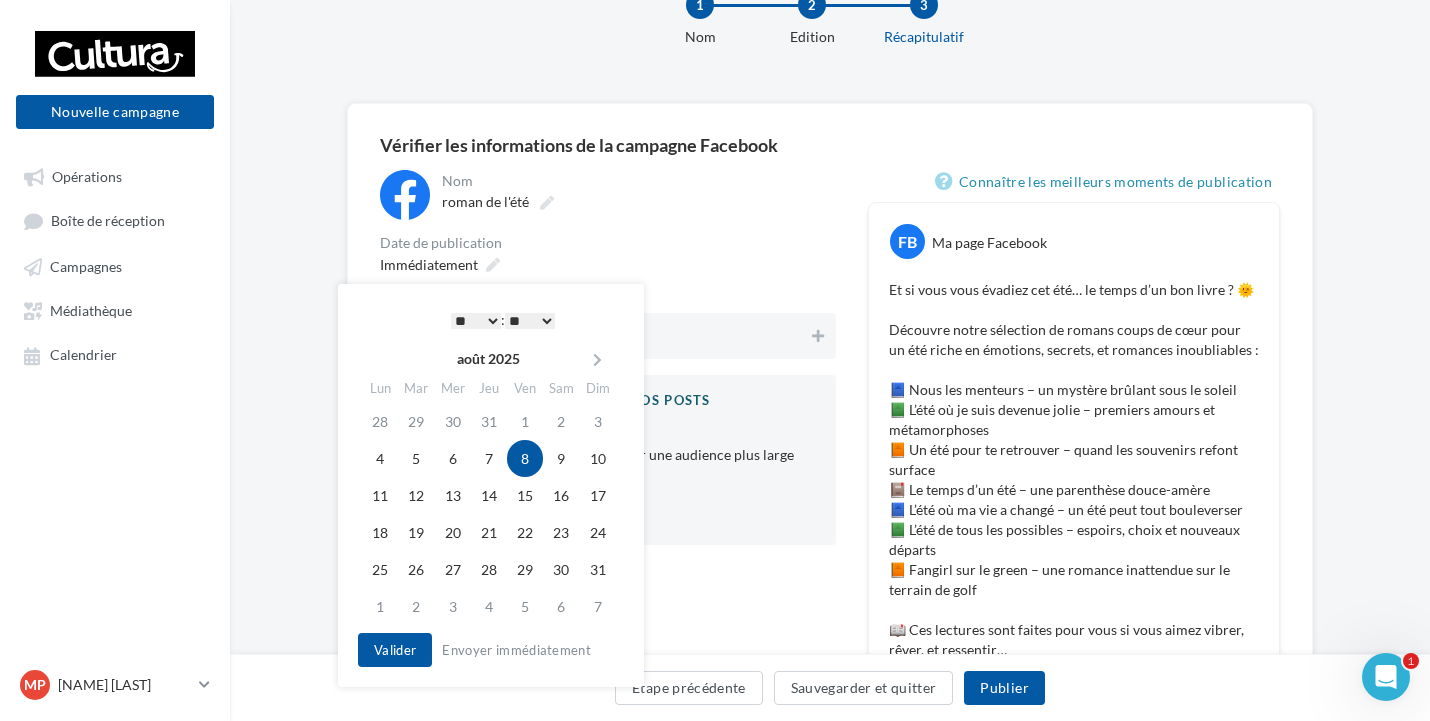 scroll, scrollTop: 100, scrollLeft: 0, axis: vertical 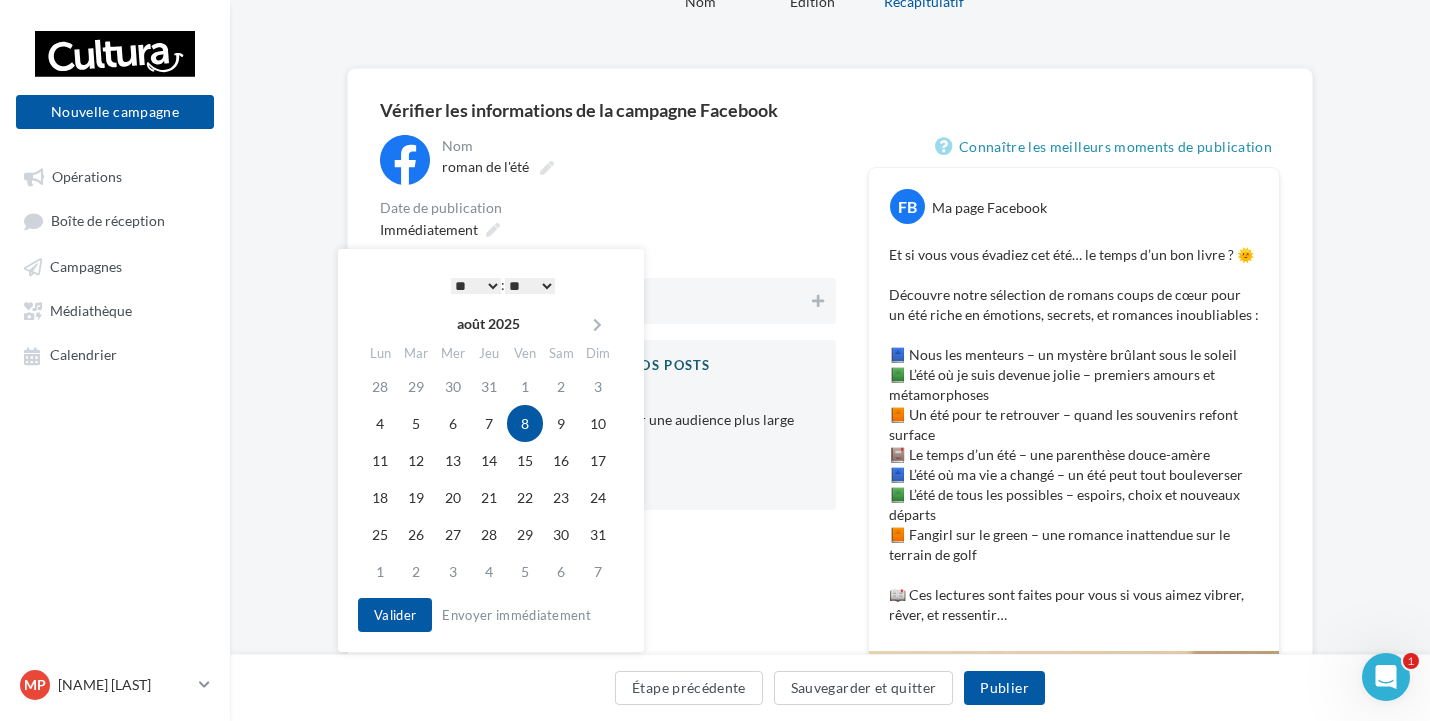 click on "* * * * * * * * * * ** ** ** ** ** ** ** ** ** ** ** ** ** **" at bounding box center (476, 286) 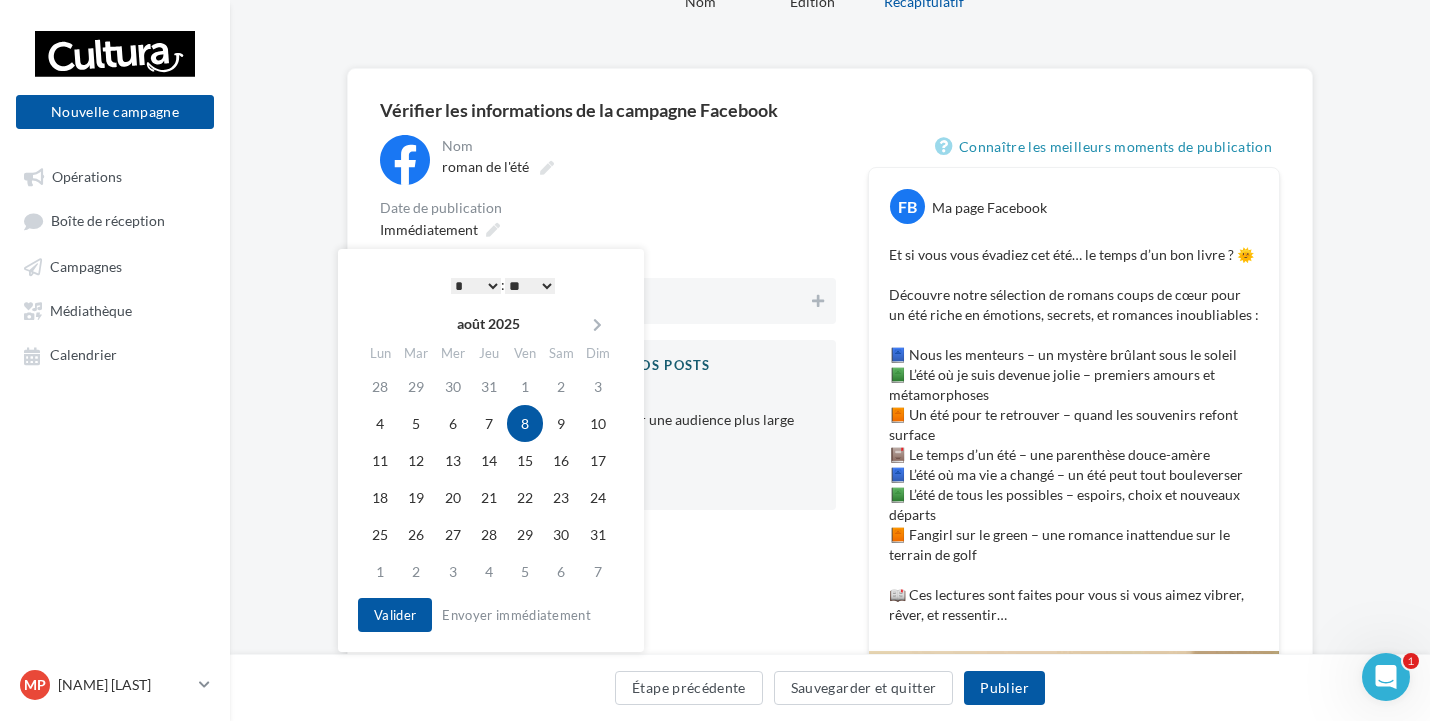 click on "** ** ** ** ** **" at bounding box center (530, 286) 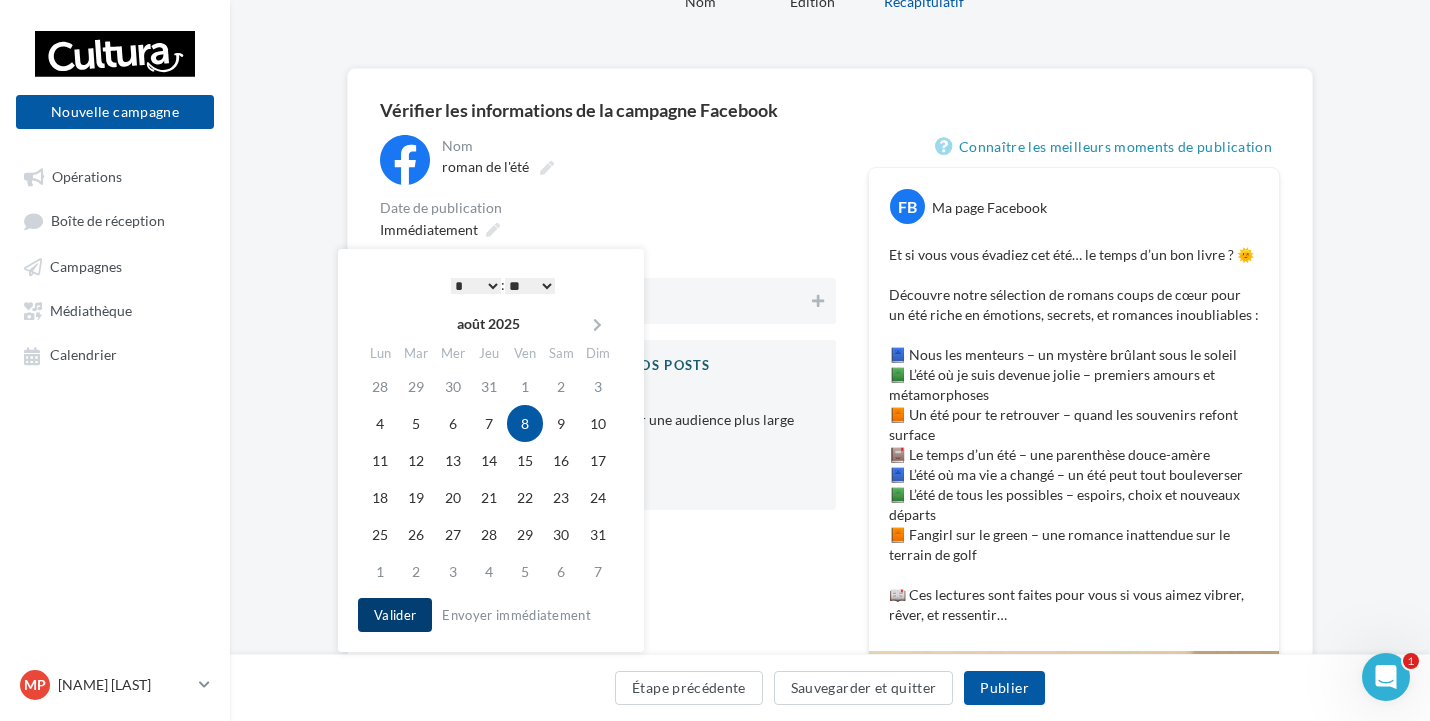 click on "Valider" at bounding box center [395, 615] 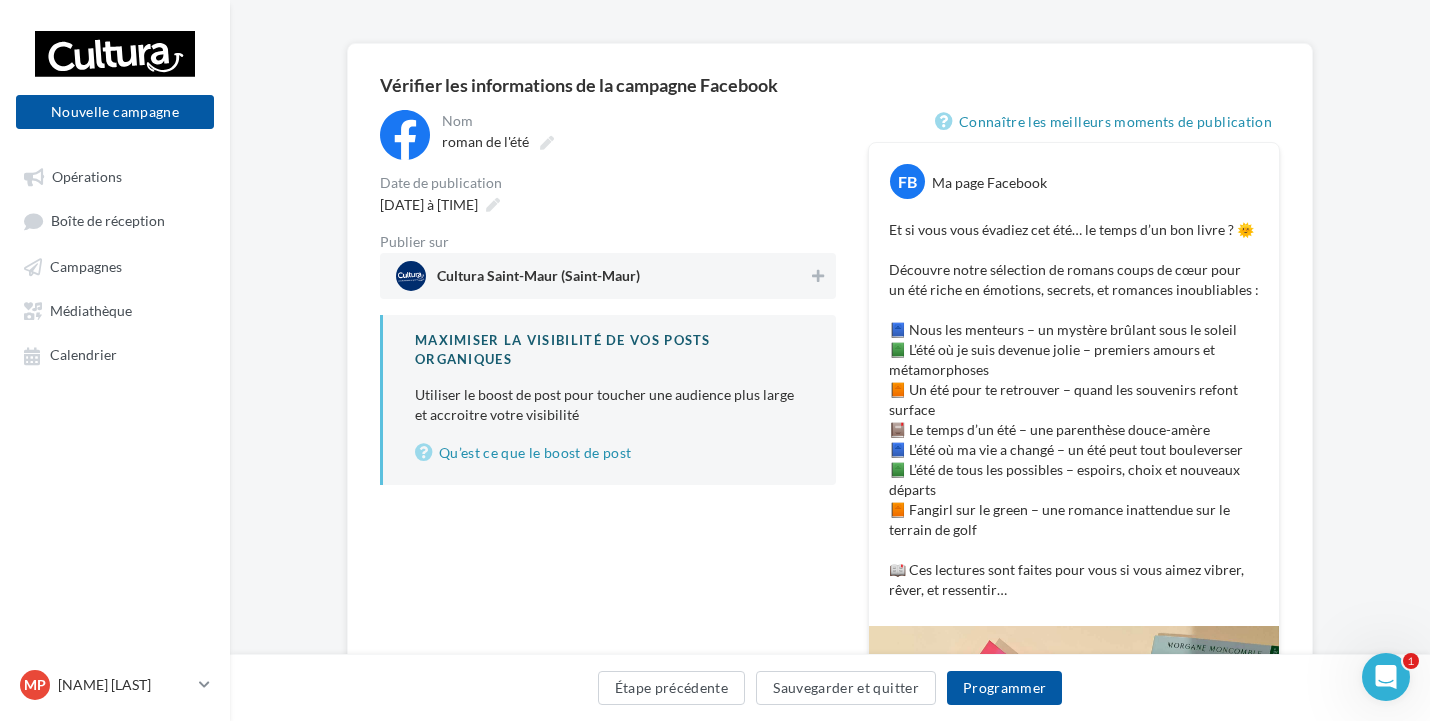 scroll, scrollTop: 118, scrollLeft: 0, axis: vertical 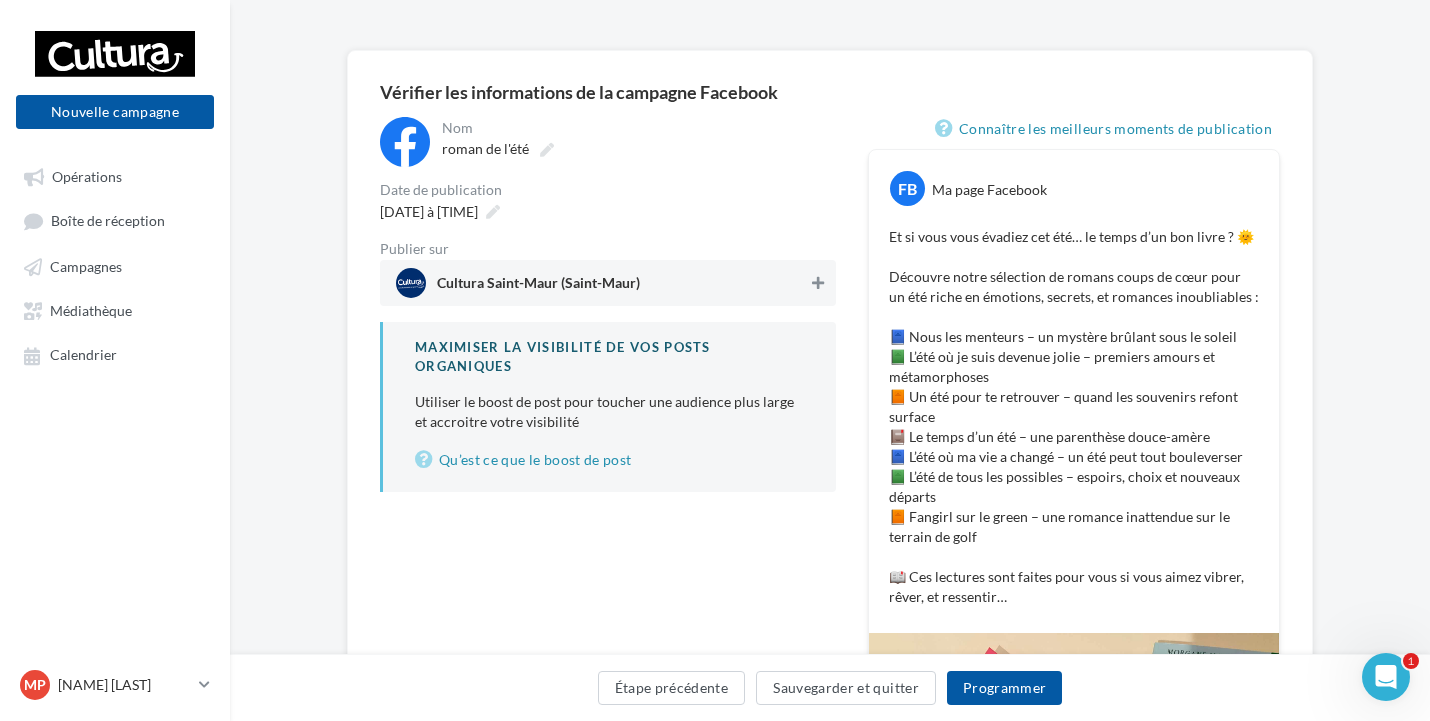 click at bounding box center [818, 283] 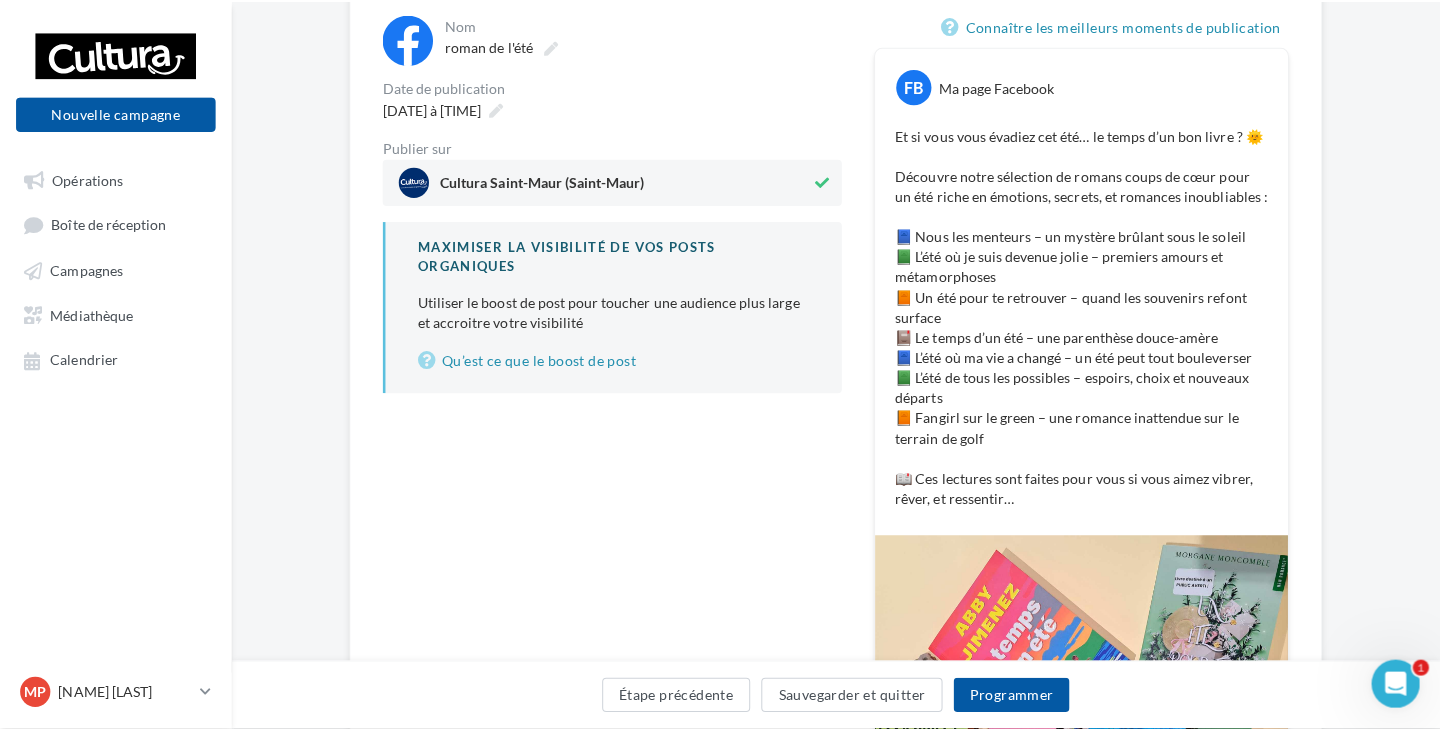 scroll, scrollTop: 318, scrollLeft: 0, axis: vertical 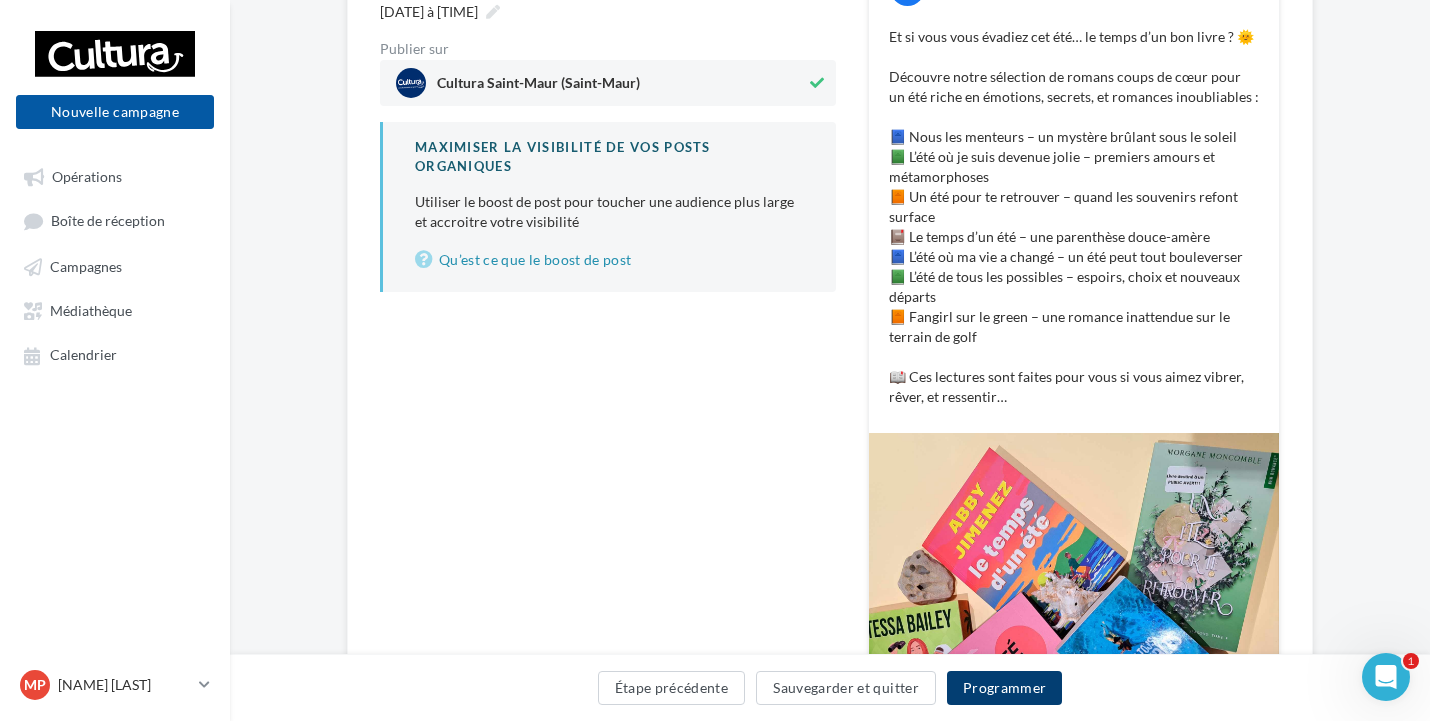 click on "Programmer" at bounding box center (1005, 688) 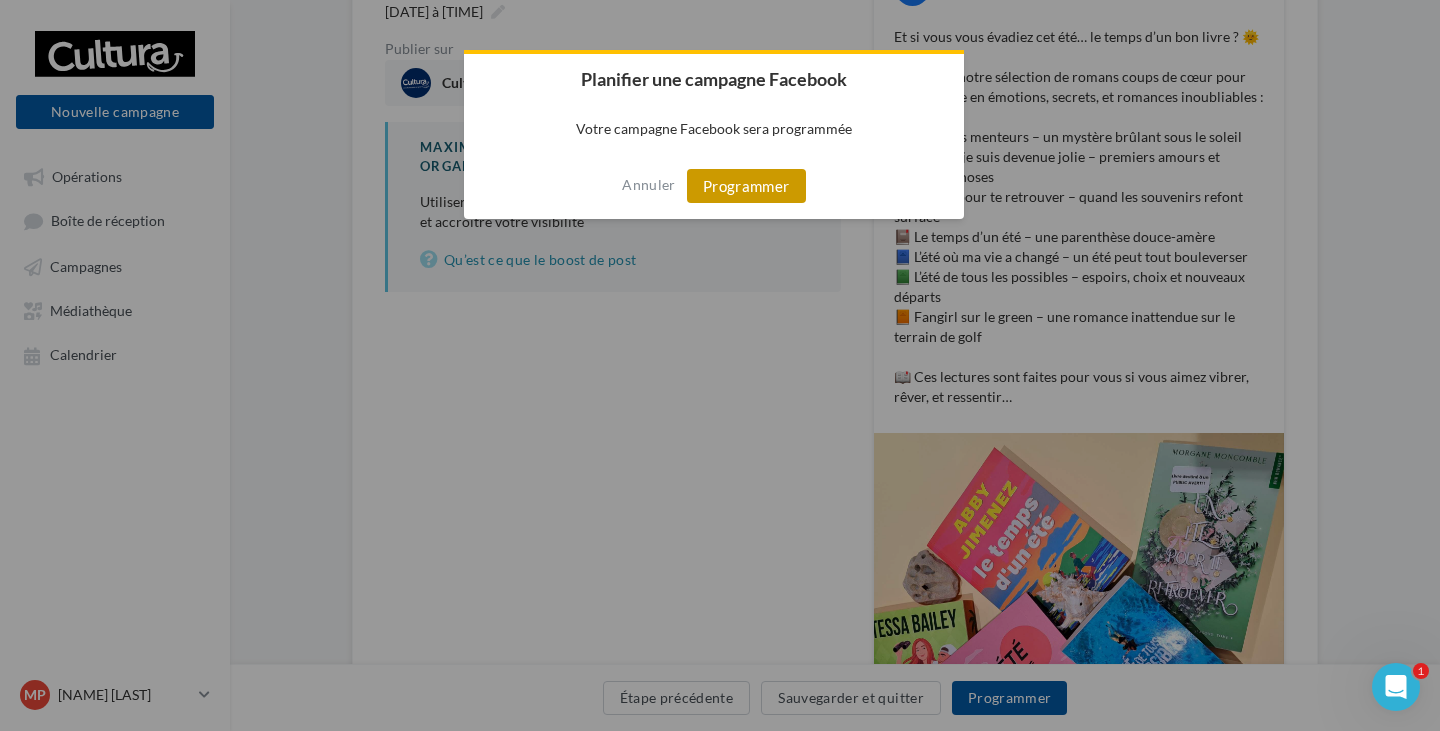 click on "Programmer" at bounding box center [746, 186] 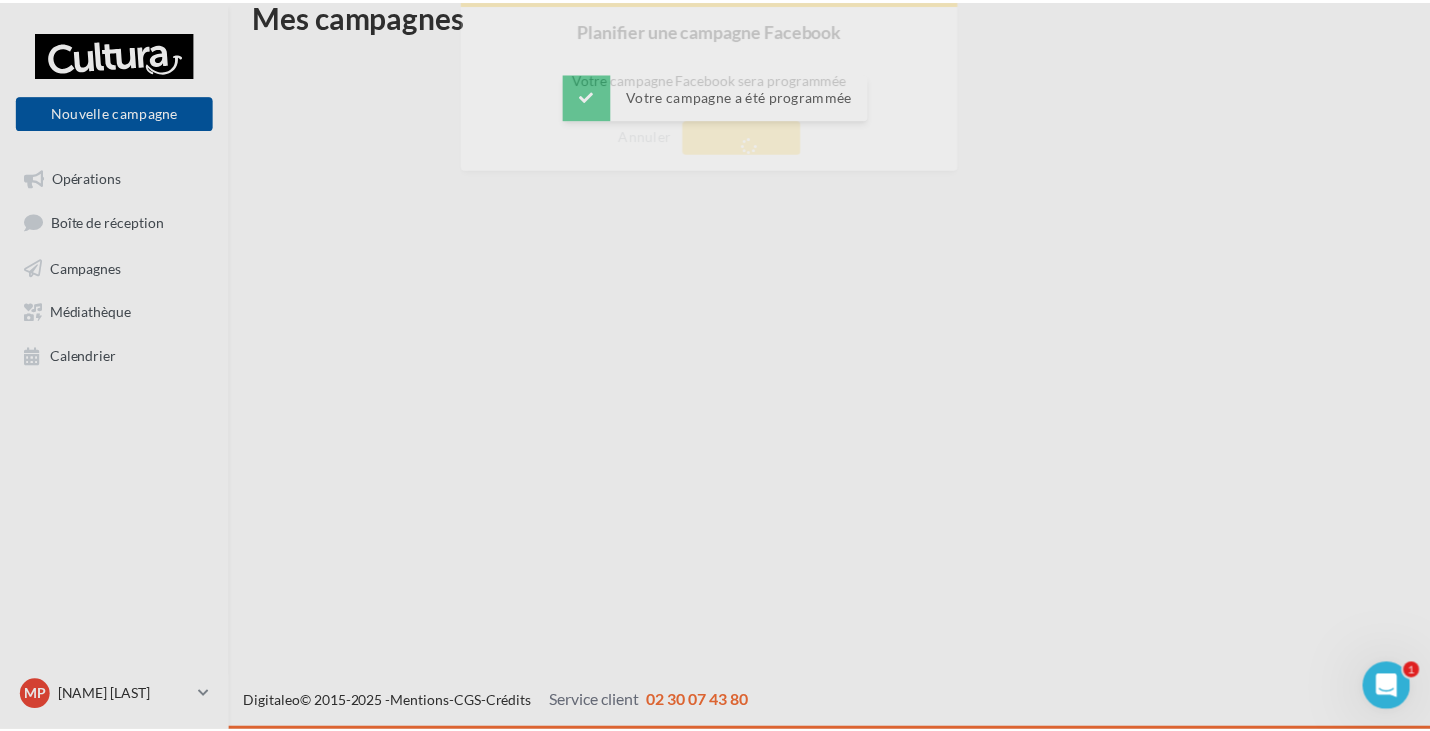 scroll, scrollTop: 32, scrollLeft: 0, axis: vertical 